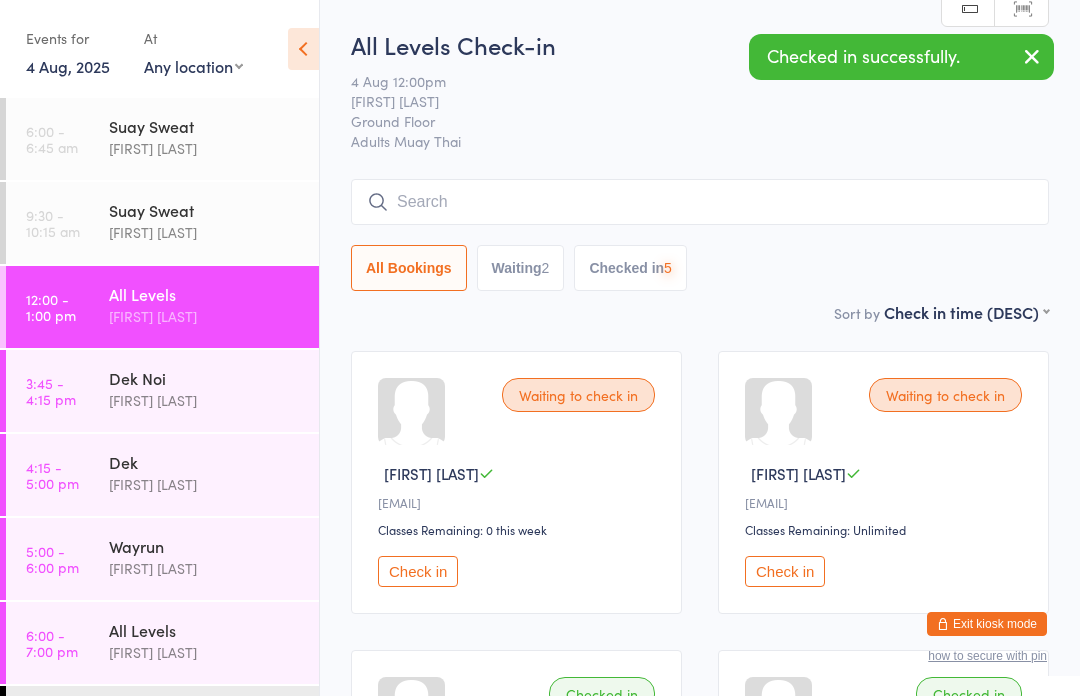 scroll, scrollTop: 181, scrollLeft: 0, axis: vertical 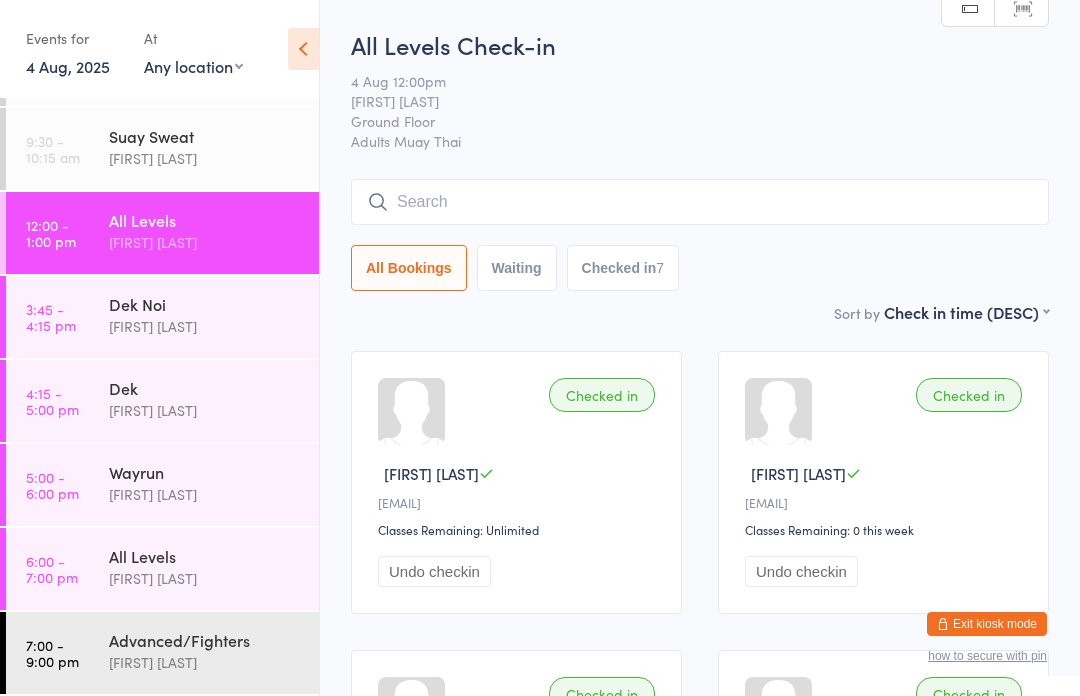 click on "[FIRST] [LAST]" at bounding box center (205, 578) 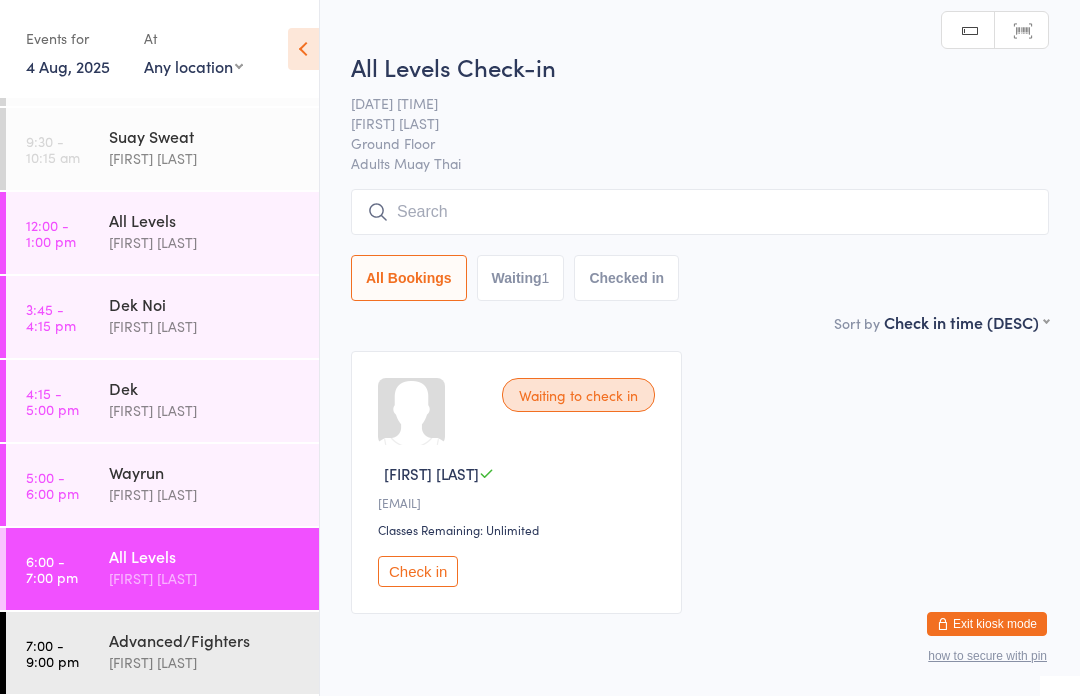 click on "Dek Noi" at bounding box center (205, 304) 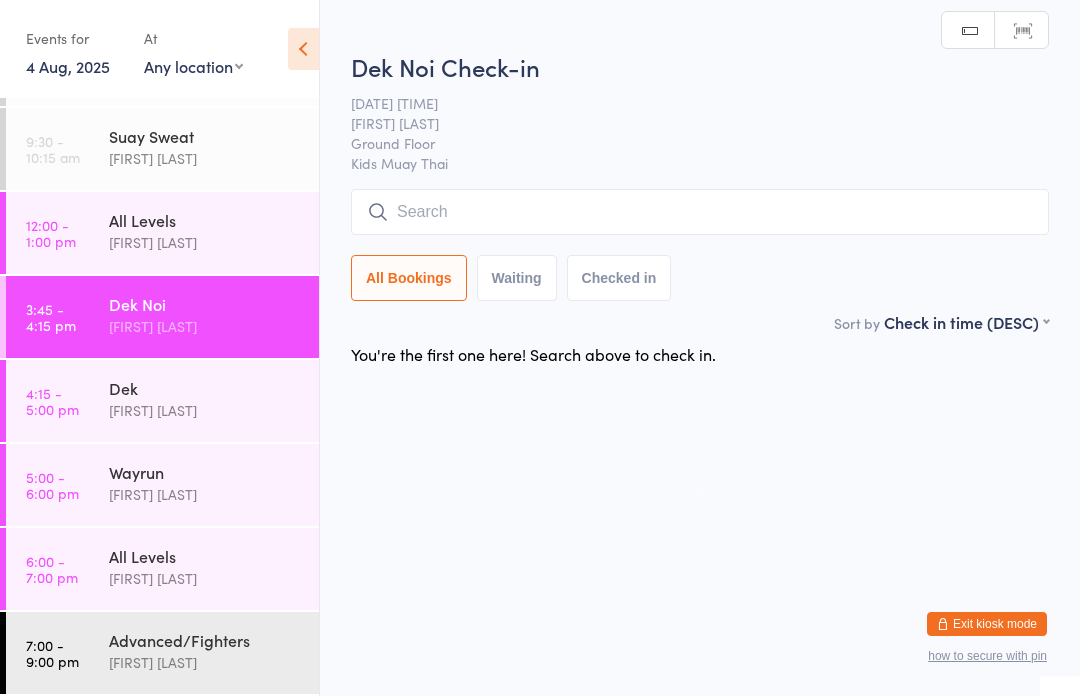 click on "All Levels" at bounding box center [205, 220] 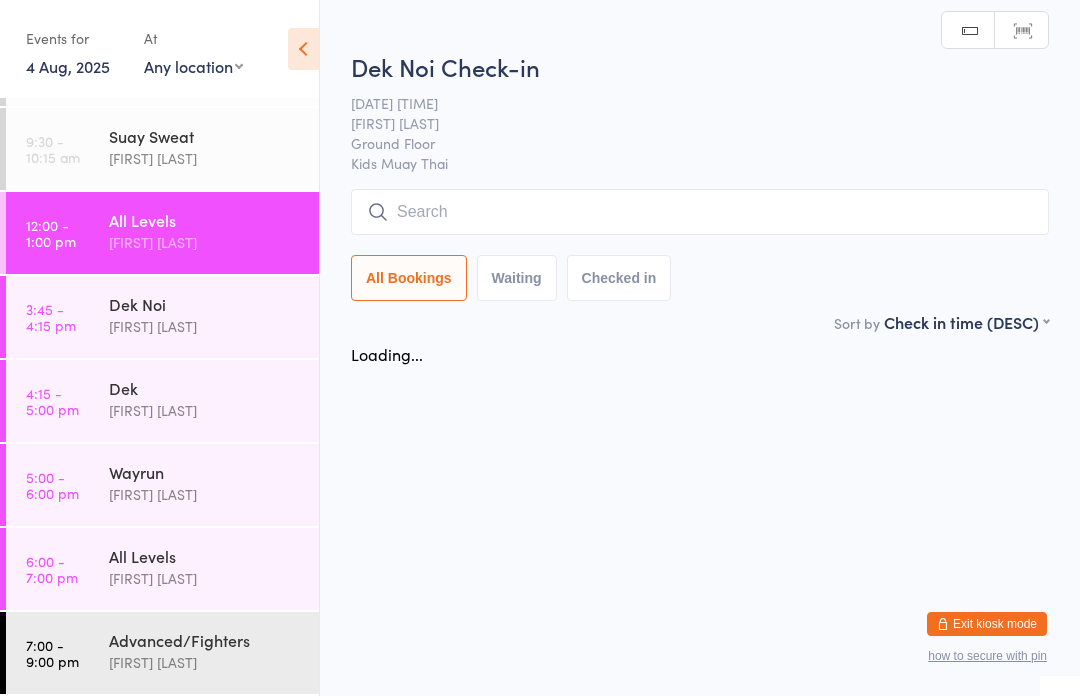 click on "Suay Sweat" at bounding box center (205, 136) 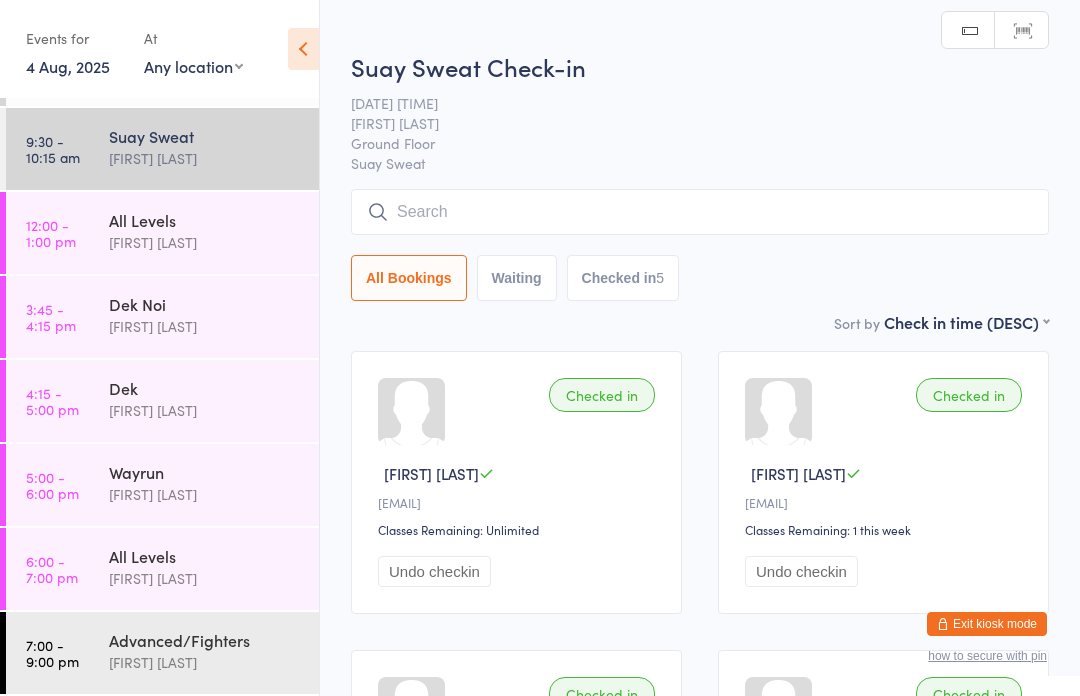 scroll, scrollTop: 242, scrollLeft: 0, axis: vertical 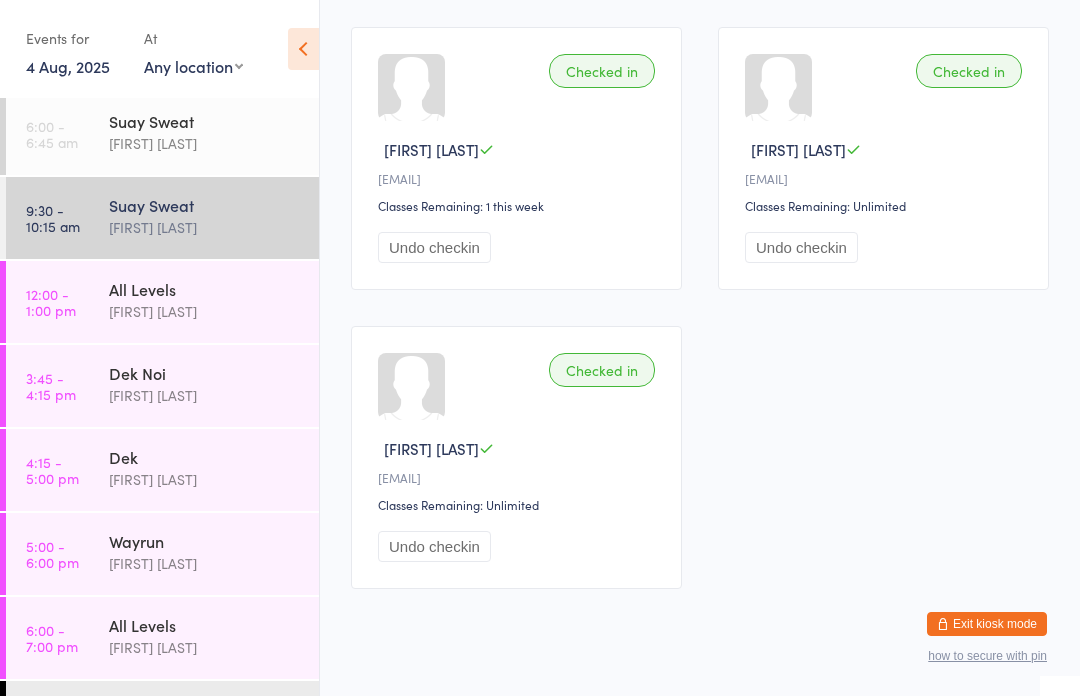 click on "[FIRST] [LAST]" at bounding box center (205, 311) 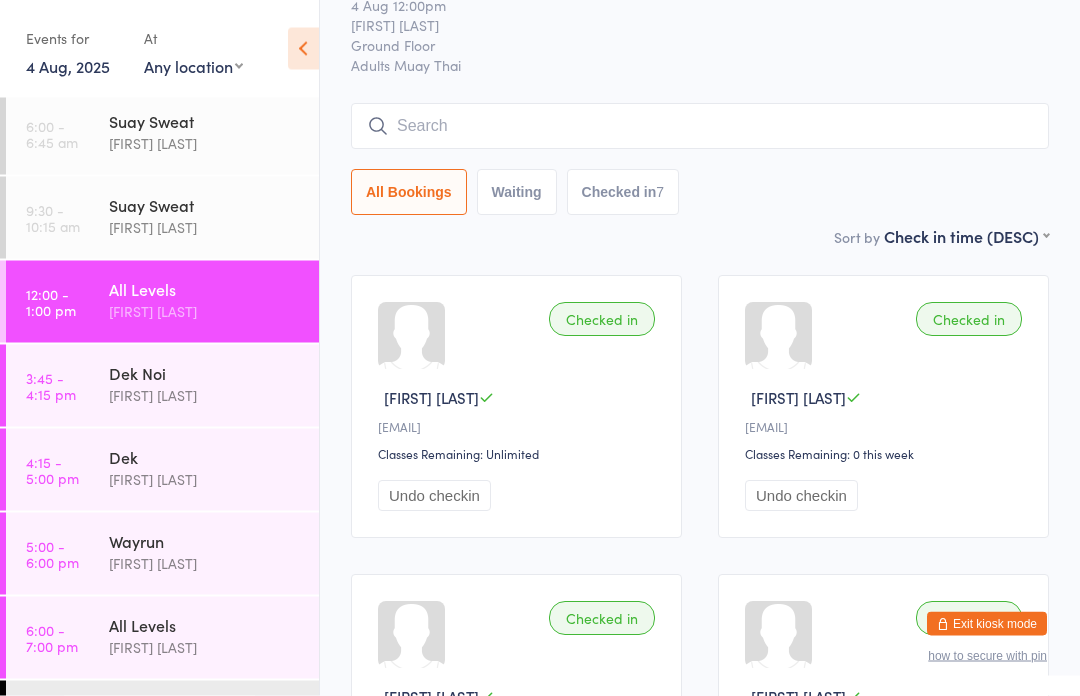 scroll, scrollTop: 0, scrollLeft: 0, axis: both 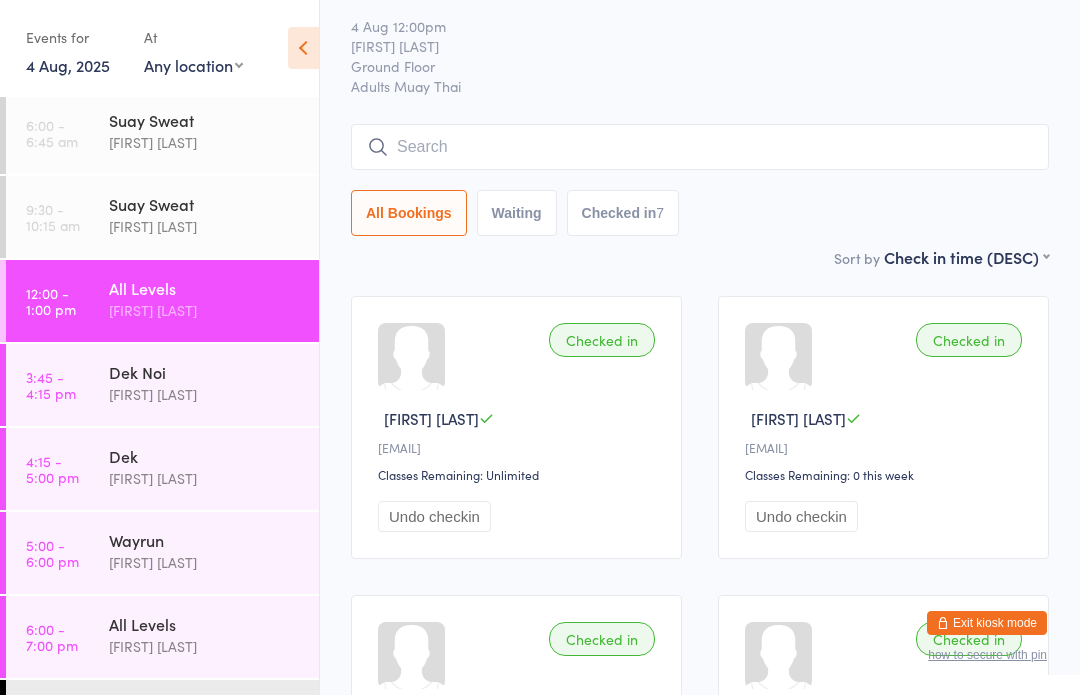 click on "Checked in" at bounding box center (969, 341) 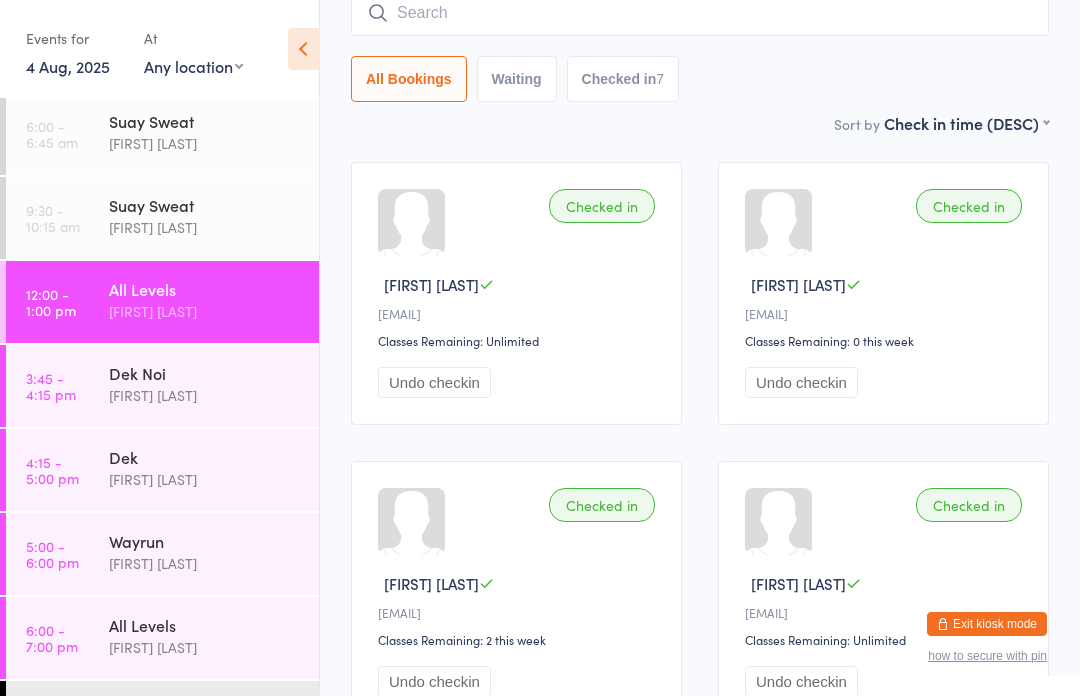scroll, scrollTop: 0, scrollLeft: 0, axis: both 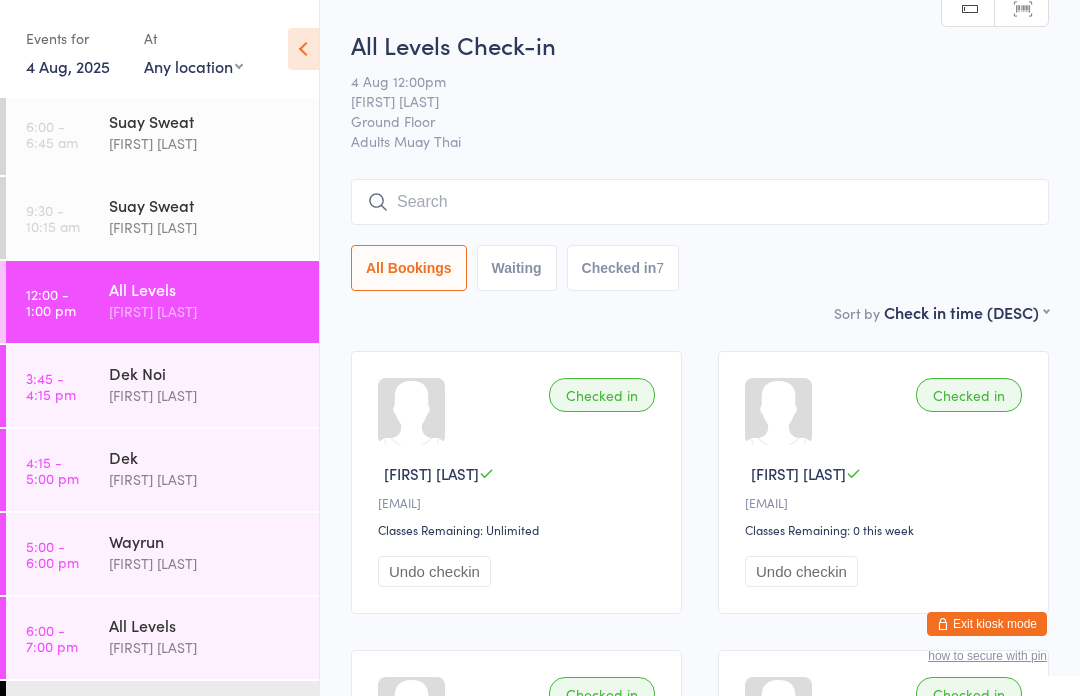 click at bounding box center (700, 202) 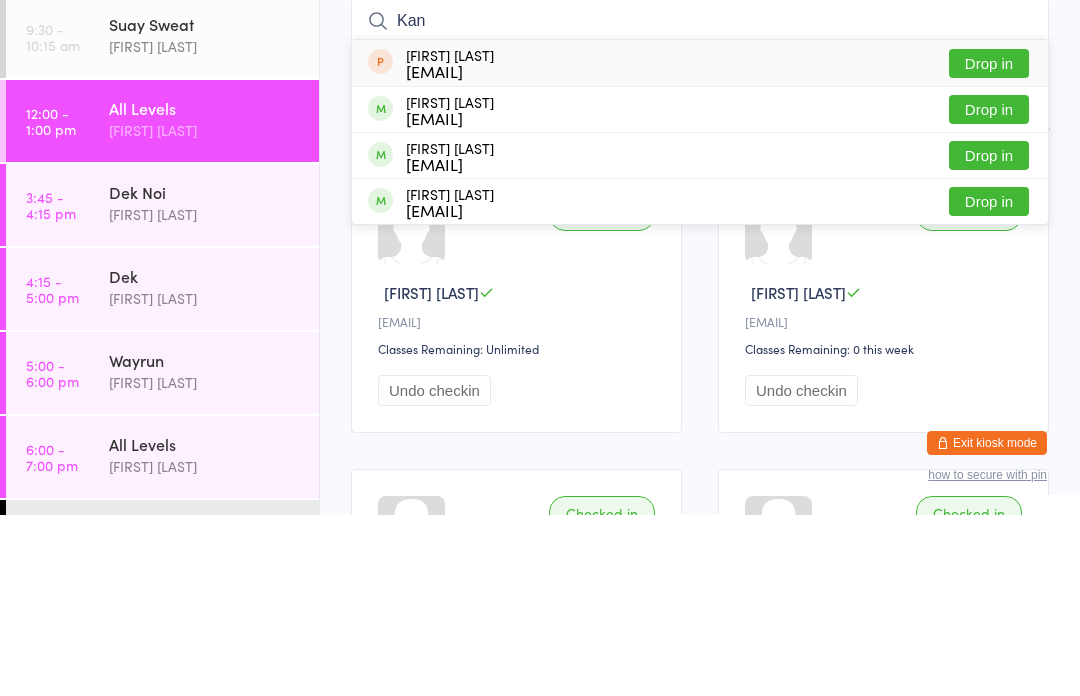 type on "Kan" 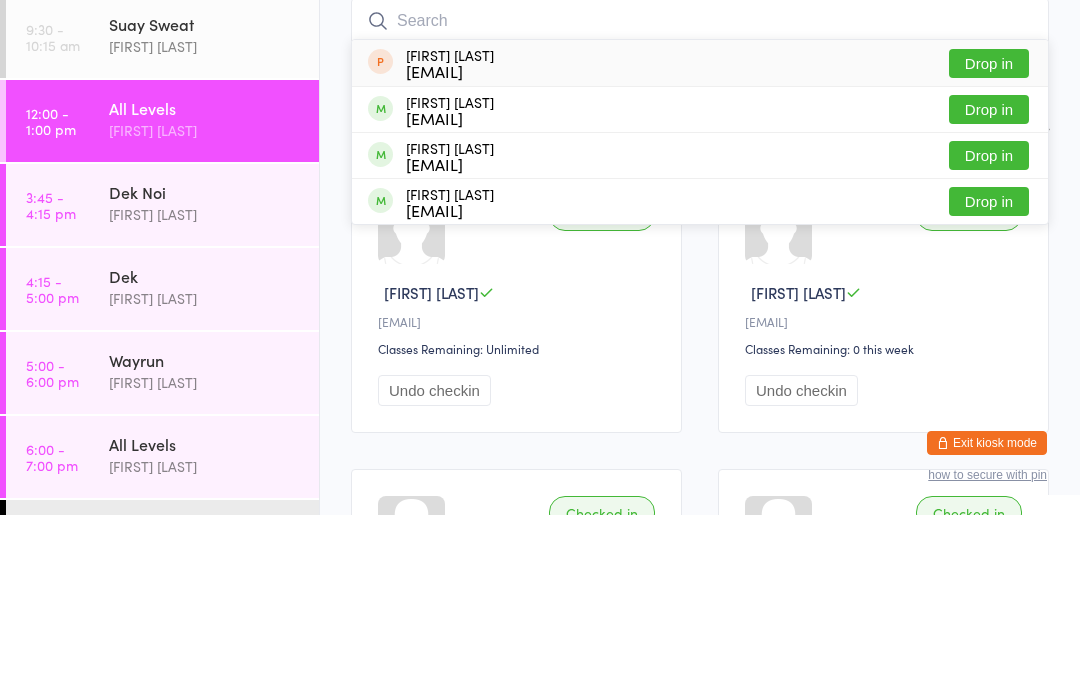 scroll, scrollTop: 181, scrollLeft: 0, axis: vertical 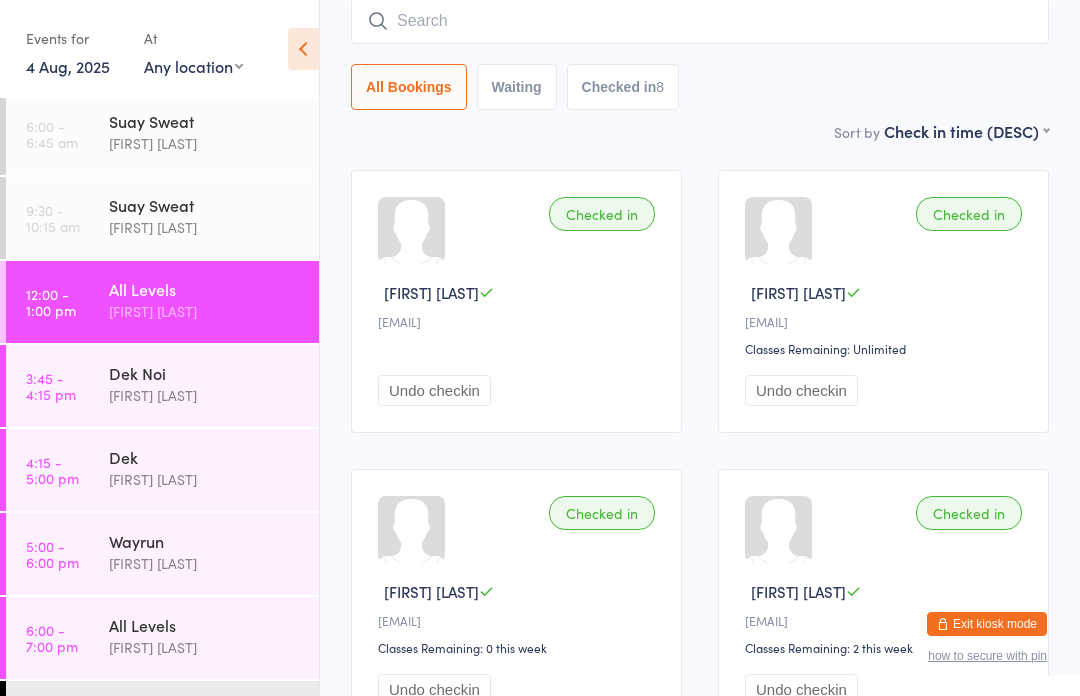 click on "Checked in Mike M  m•••••••o@hotmail.com Classes Remaining: 2 this week   Undo checkin" at bounding box center [883, 600] 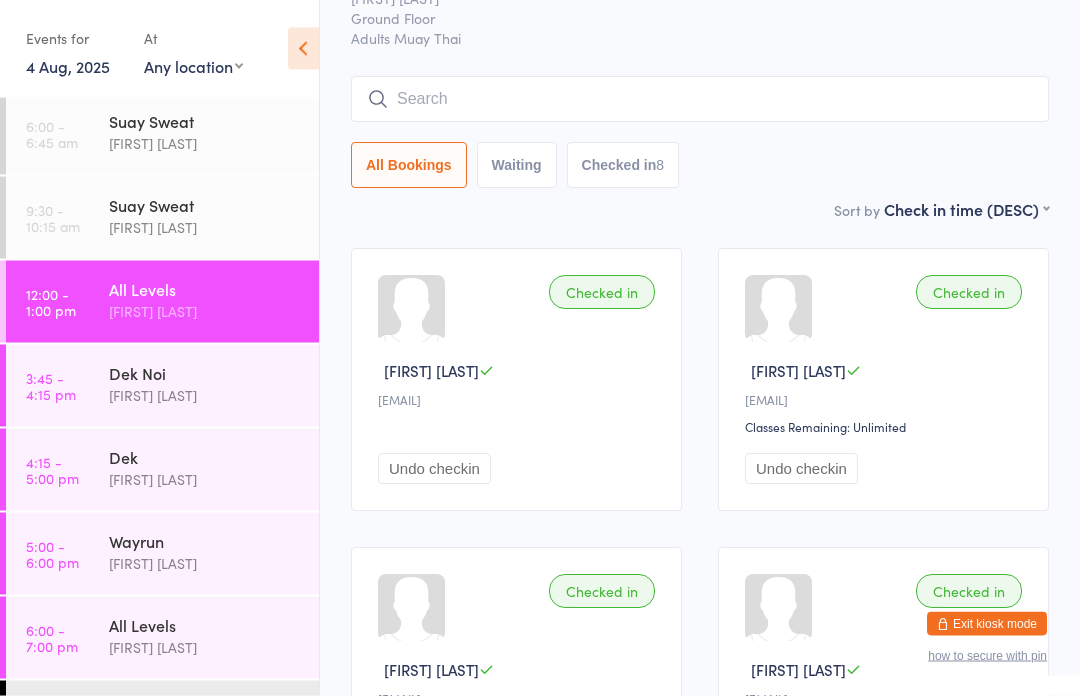 scroll, scrollTop: 105, scrollLeft: 0, axis: vertical 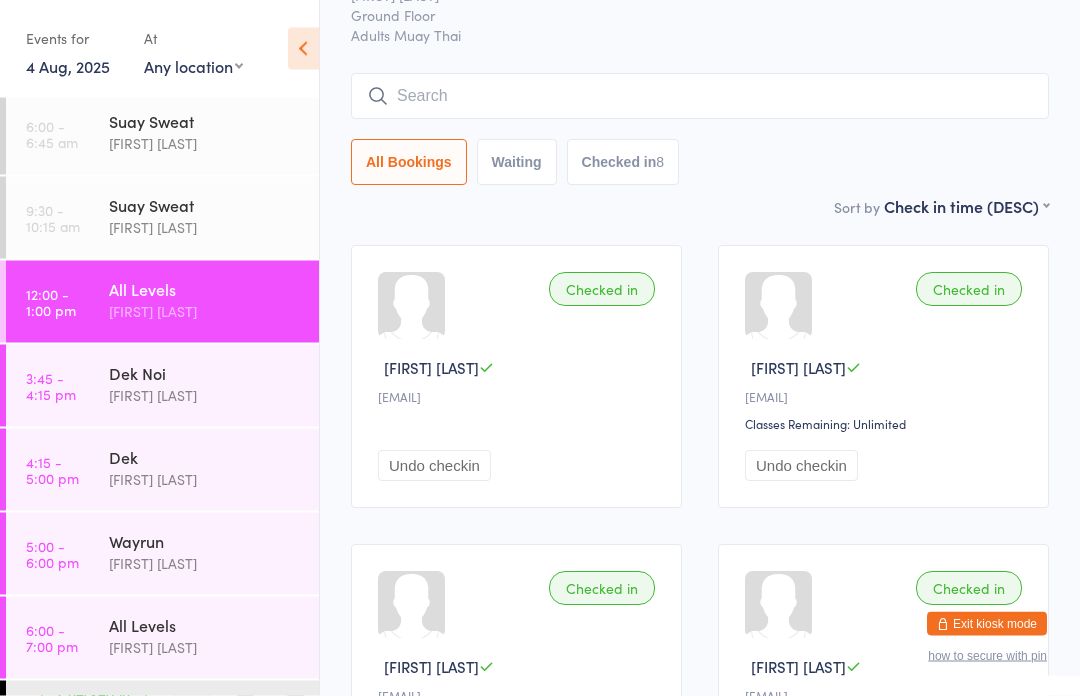 click on "[FIRST] [LAST]" at bounding box center [205, 311] 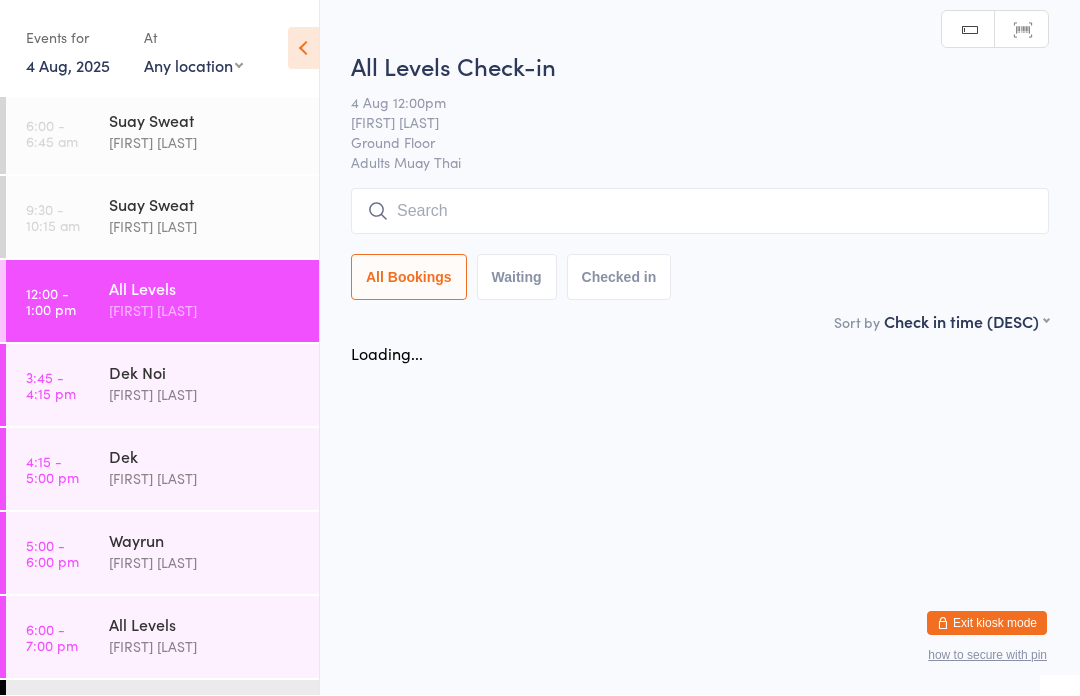 scroll, scrollTop: 1, scrollLeft: 0, axis: vertical 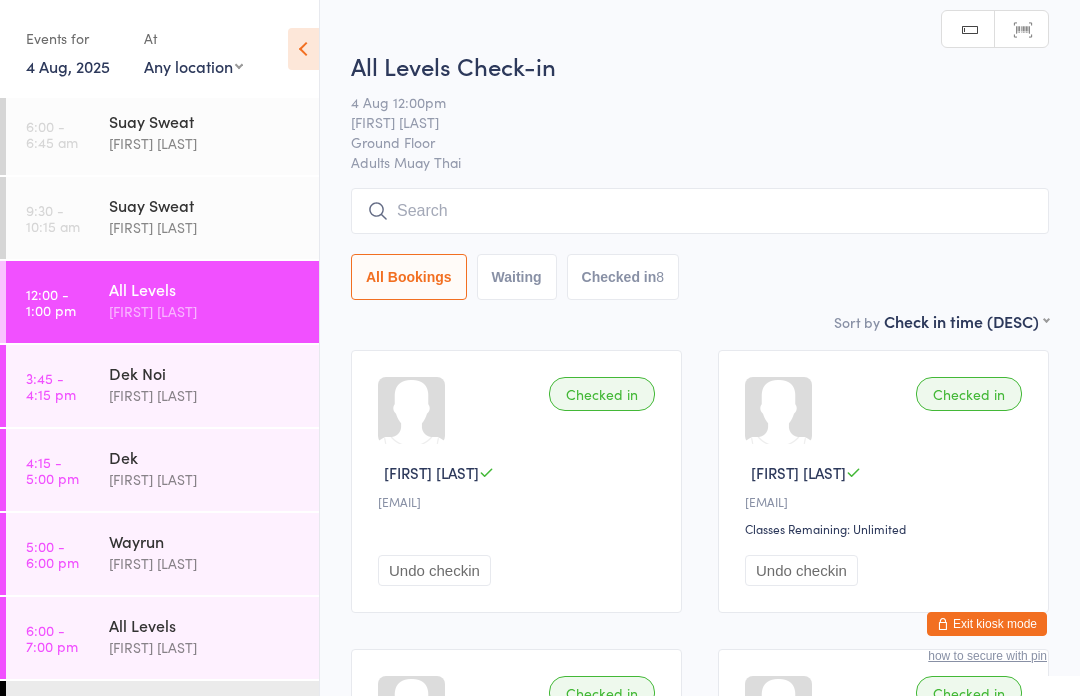 click at bounding box center (700, 211) 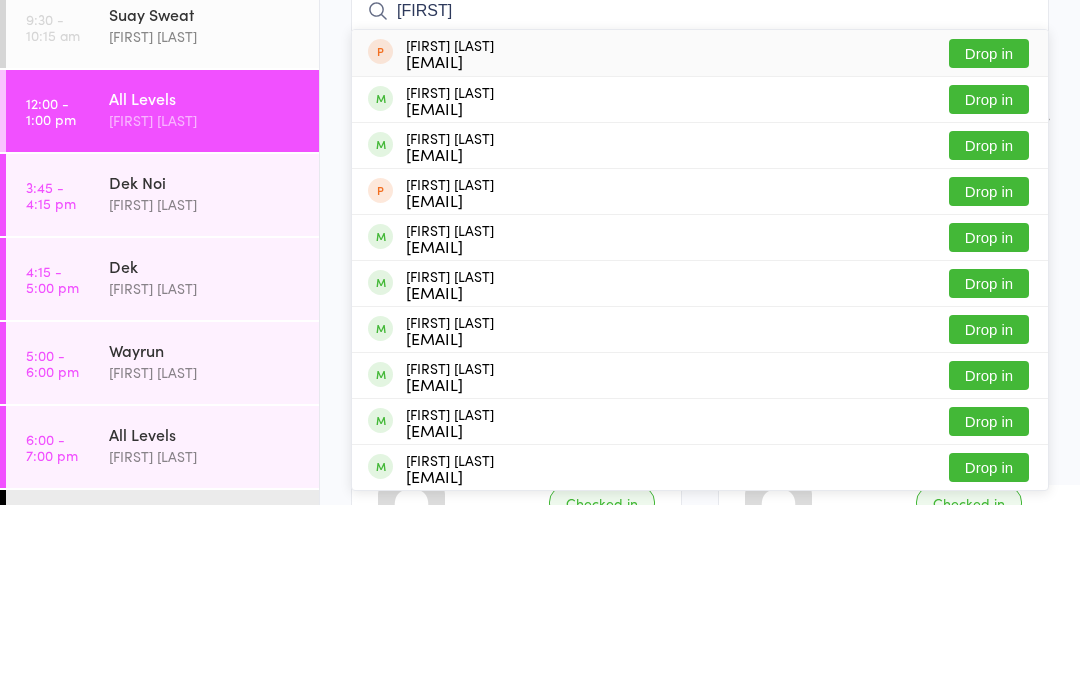 type on "Jake" 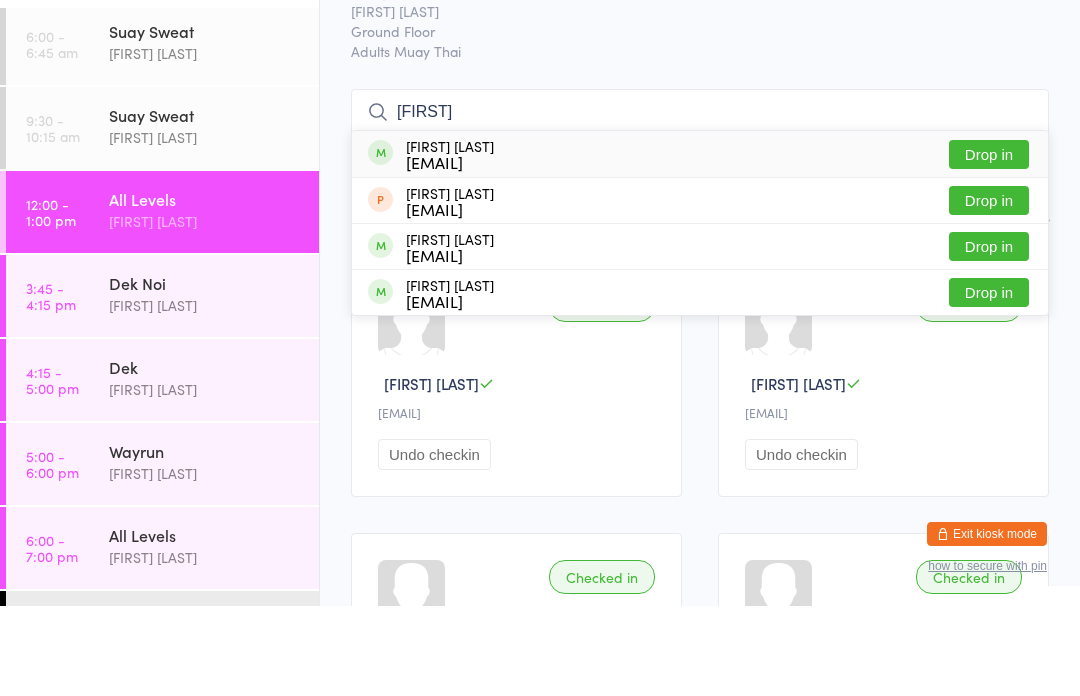 type on "Luke" 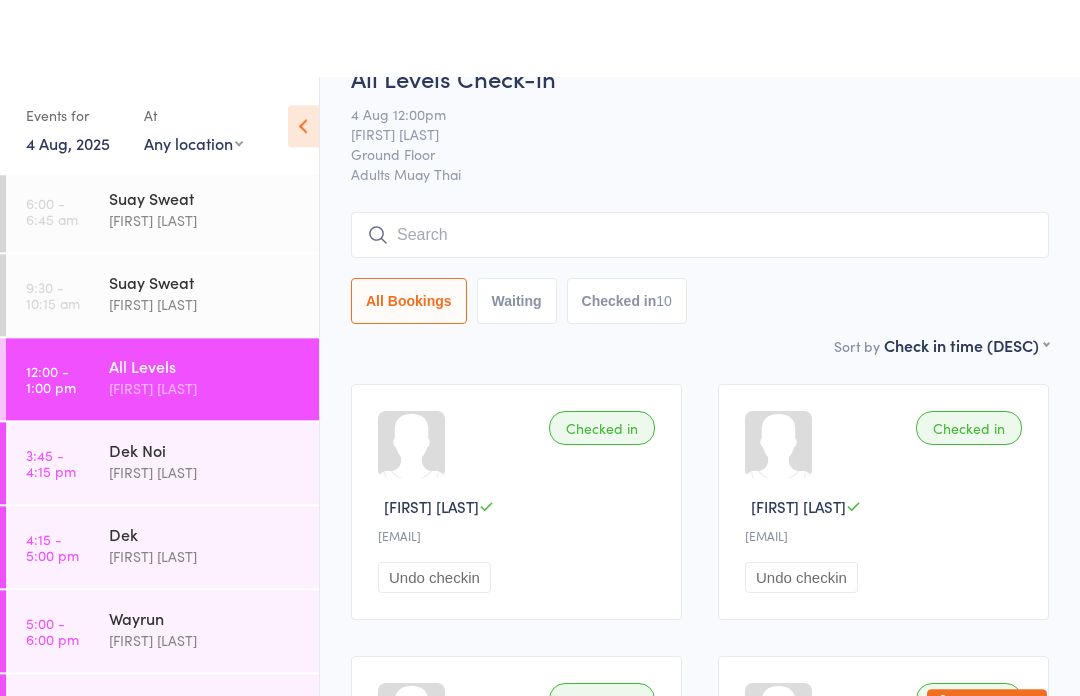 scroll, scrollTop: 0, scrollLeft: 0, axis: both 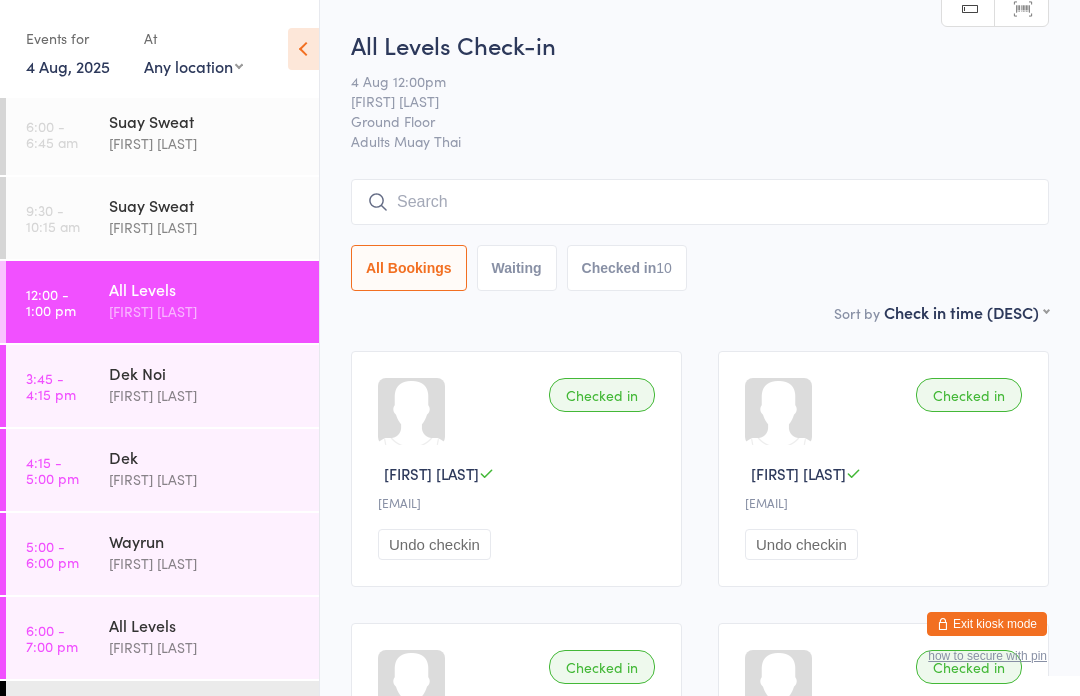 click on "[FIRST] [LAST]" at bounding box center [684, 101] 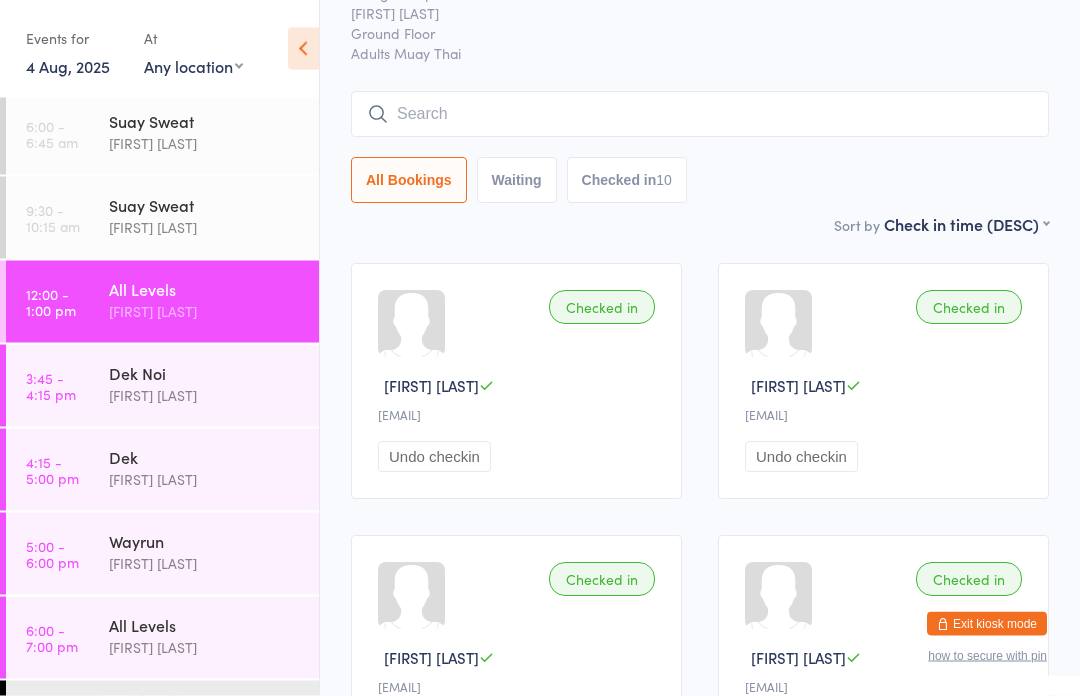 scroll, scrollTop: 0, scrollLeft: 0, axis: both 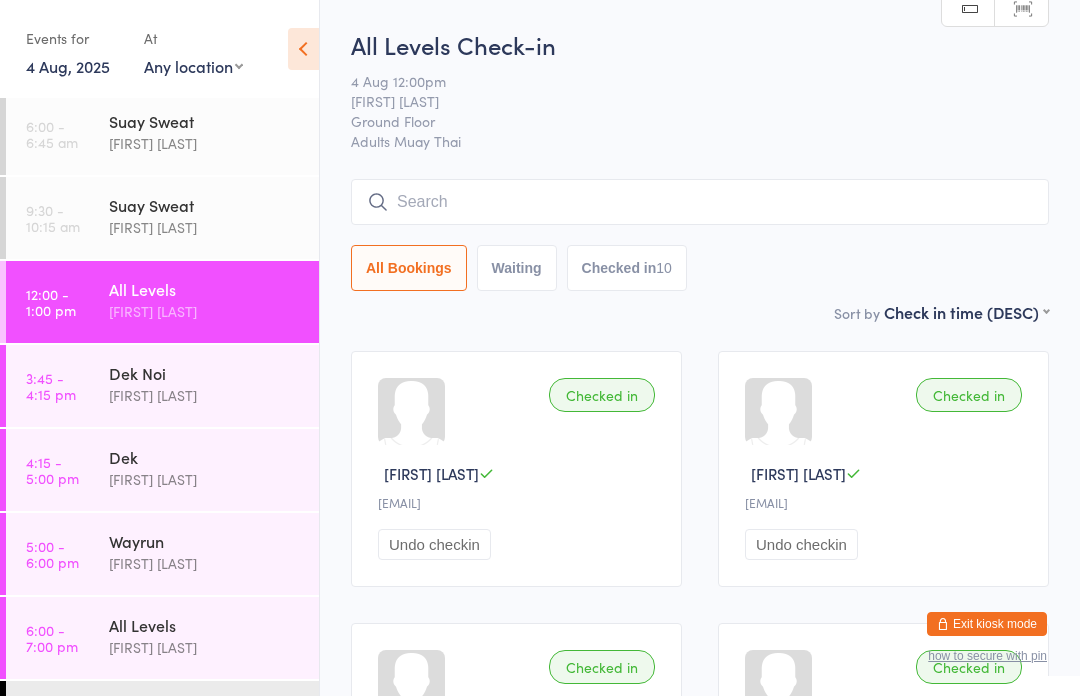 click on "Exit kiosk mode" at bounding box center (987, 624) 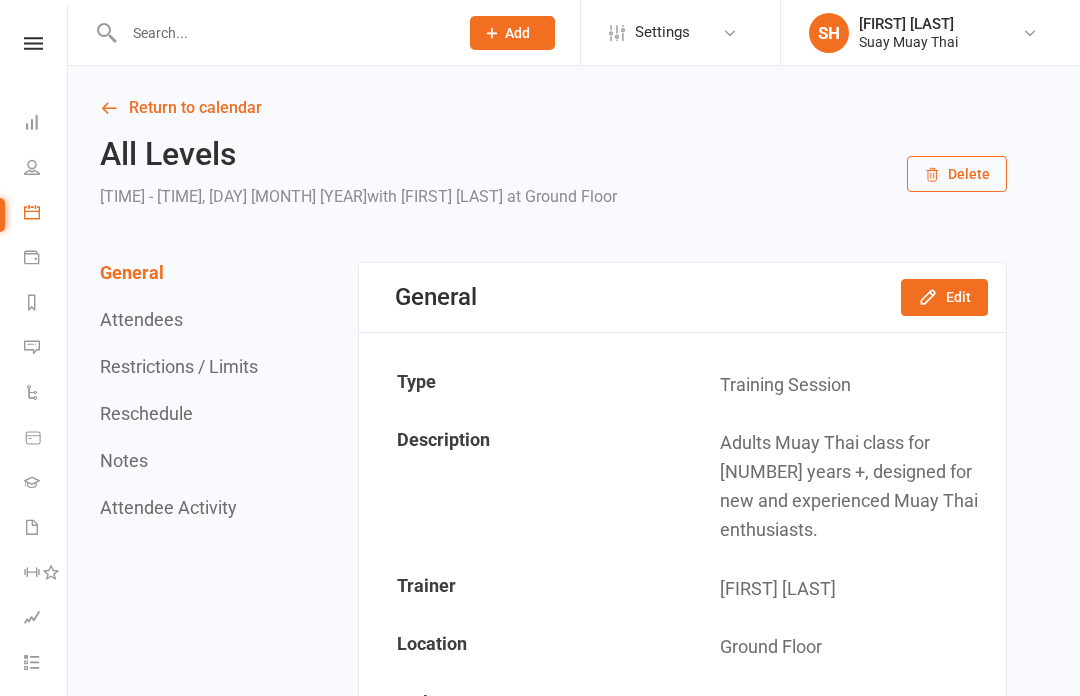scroll, scrollTop: 0, scrollLeft: 0, axis: both 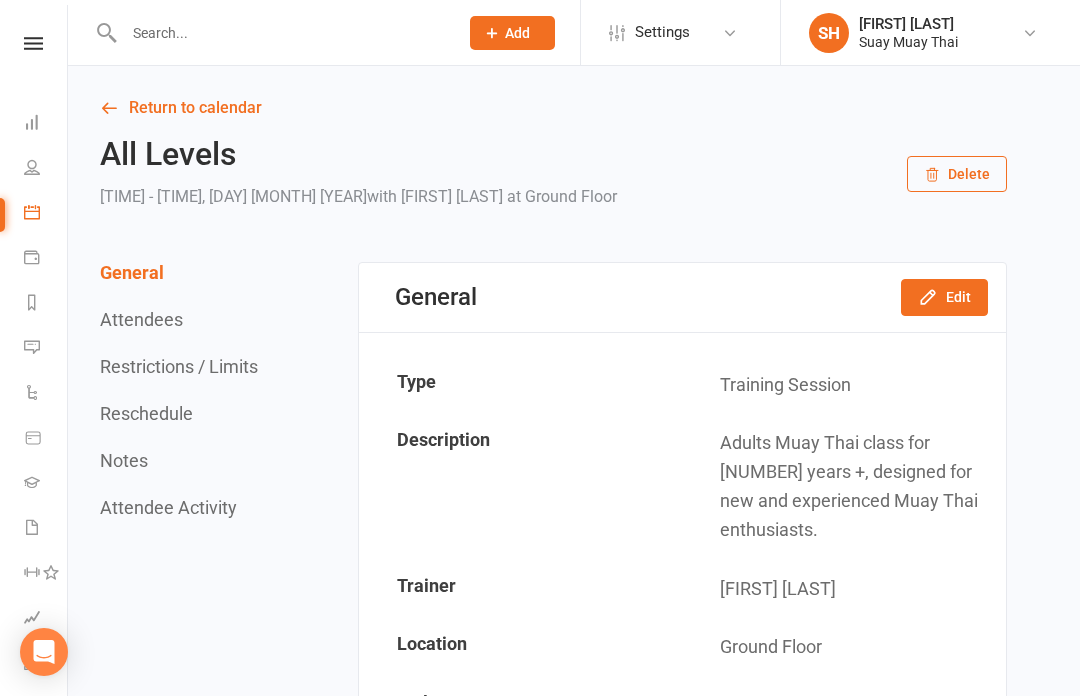 click at bounding box center [281, 33] 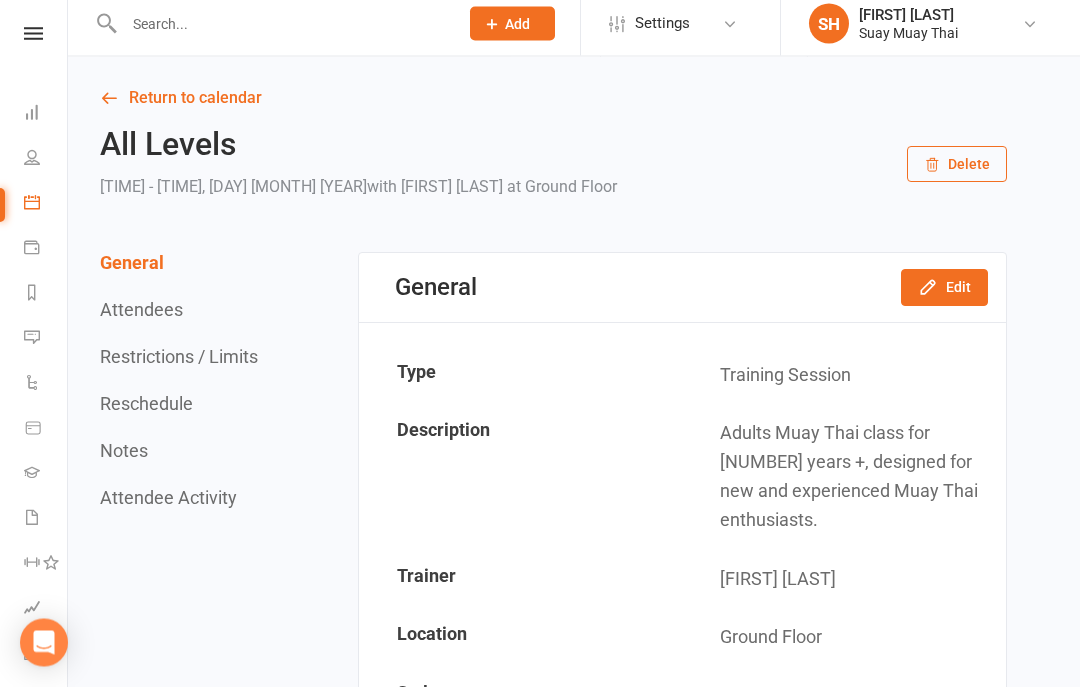 click on "People" at bounding box center [33, 169] 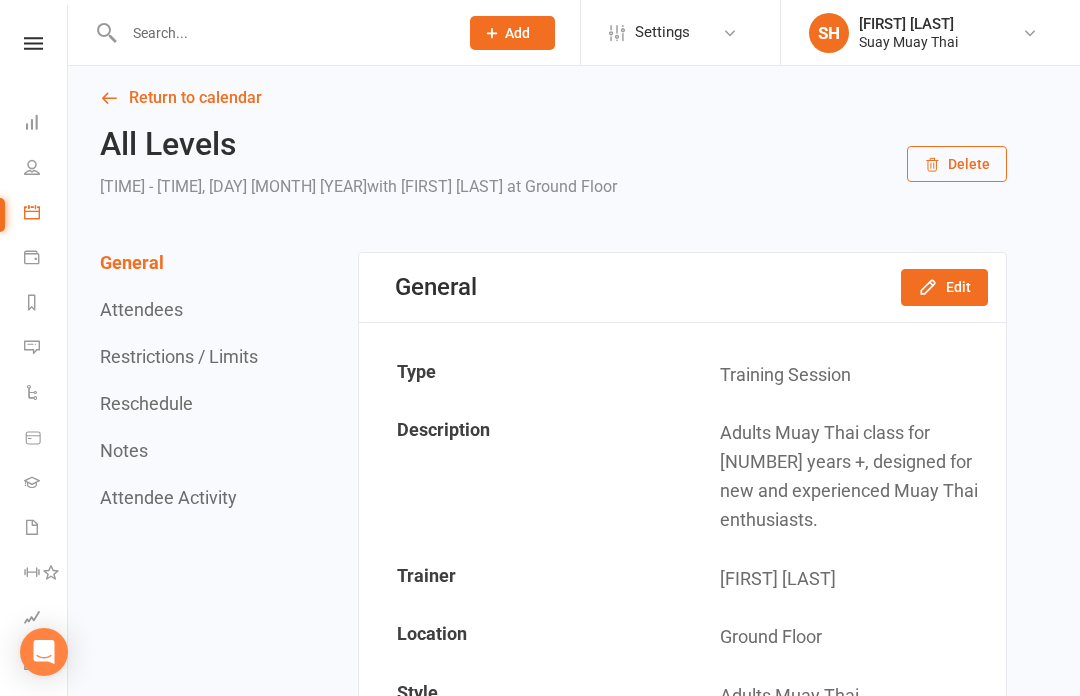 click on "People" at bounding box center [46, 169] 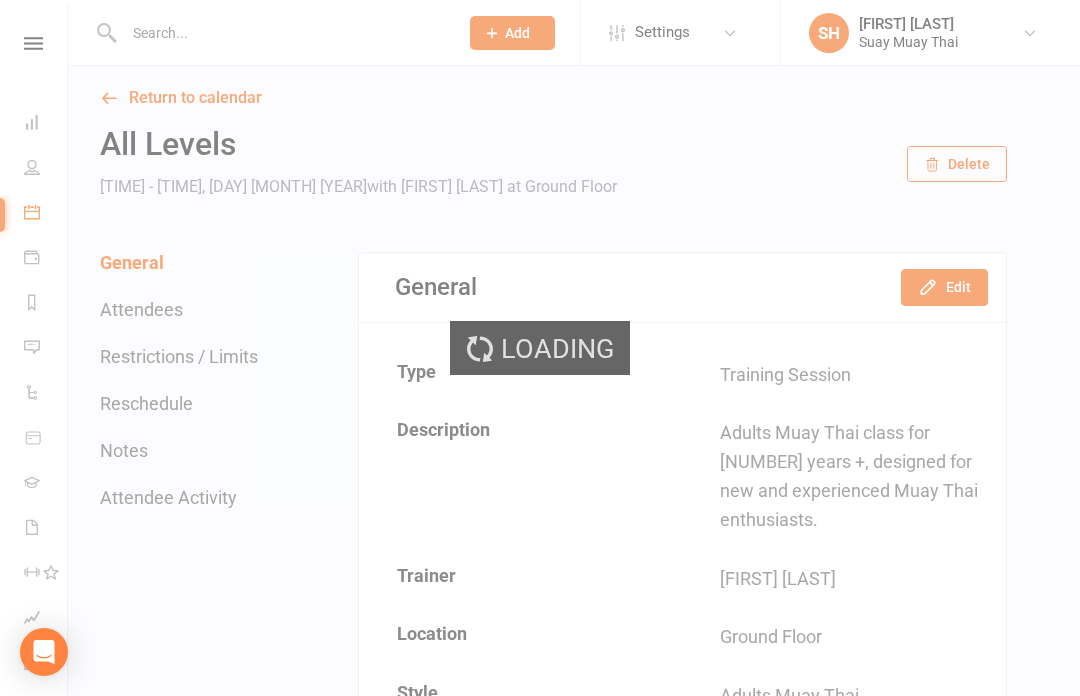 select on "100" 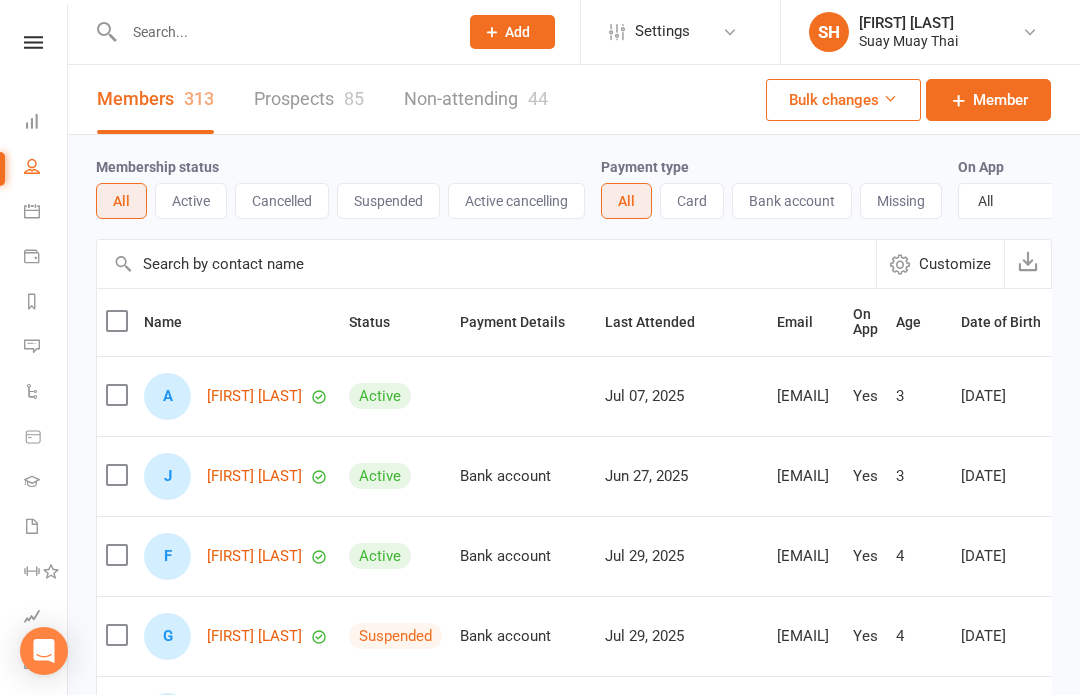 scroll, scrollTop: 1, scrollLeft: 0, axis: vertical 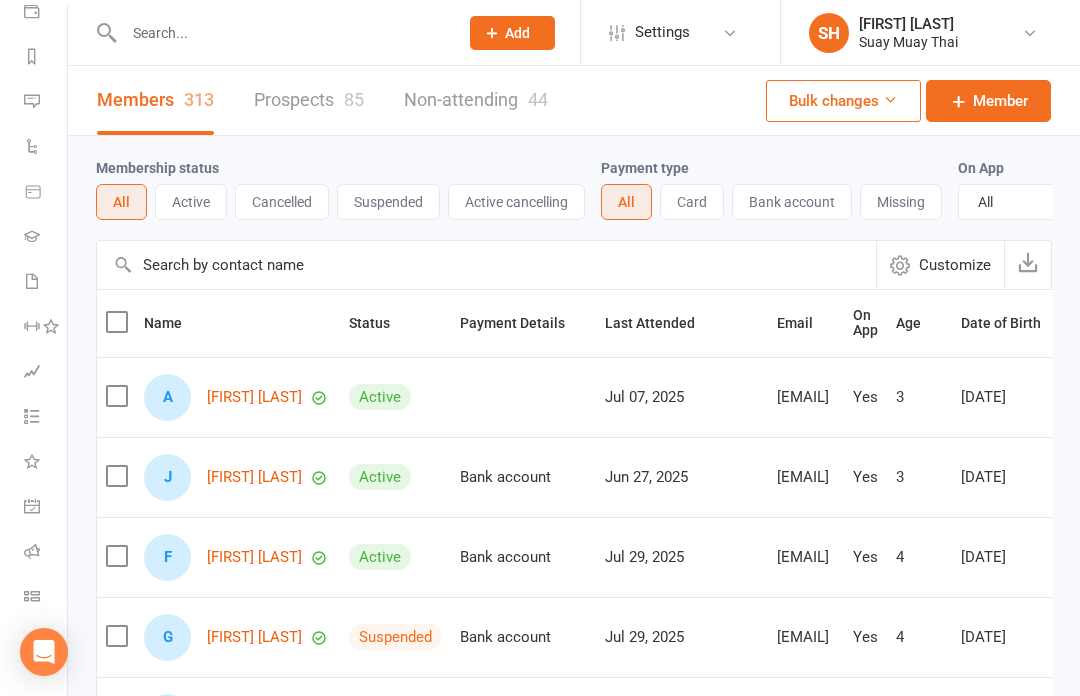 click on "Class check-in" at bounding box center [46, 598] 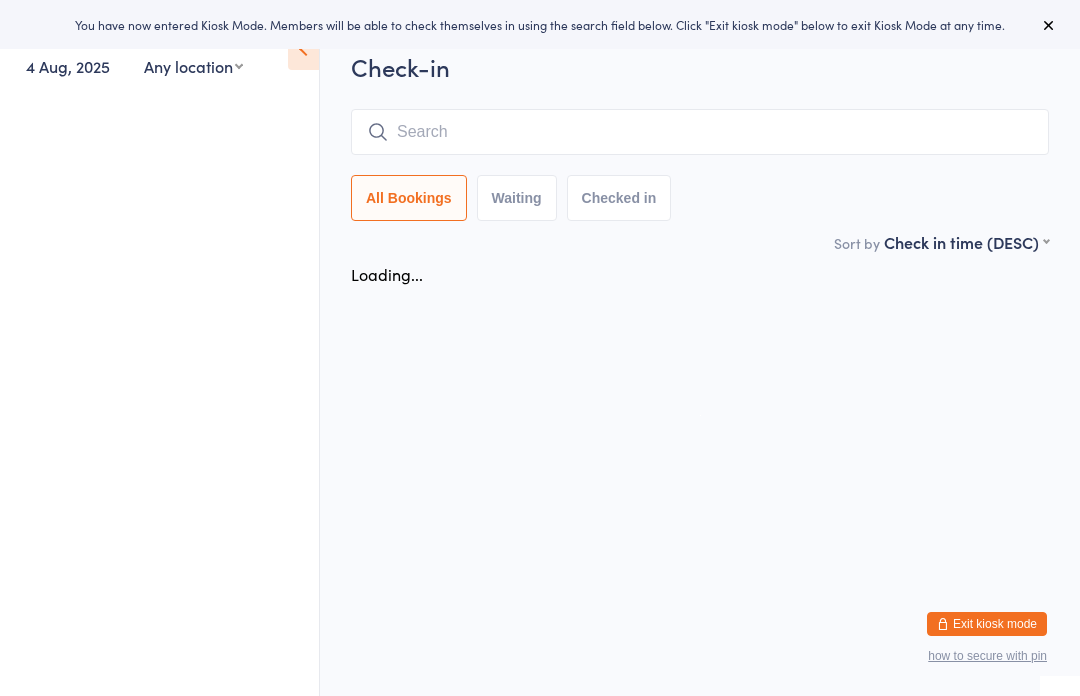 scroll, scrollTop: 0, scrollLeft: 0, axis: both 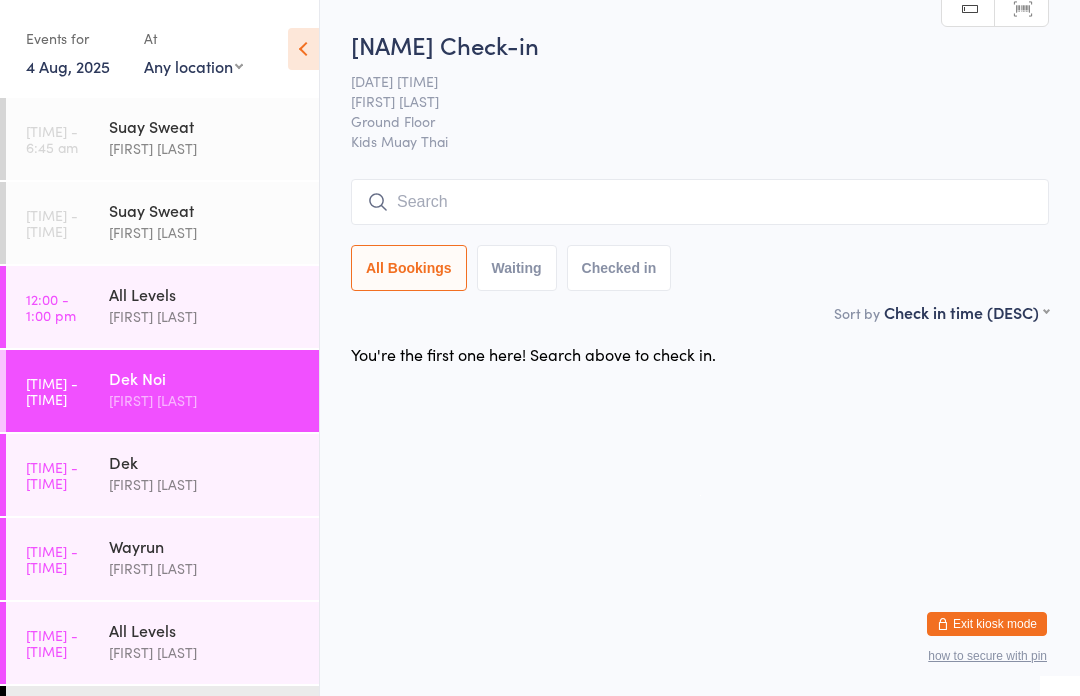 click on "All Levels" at bounding box center (205, 294) 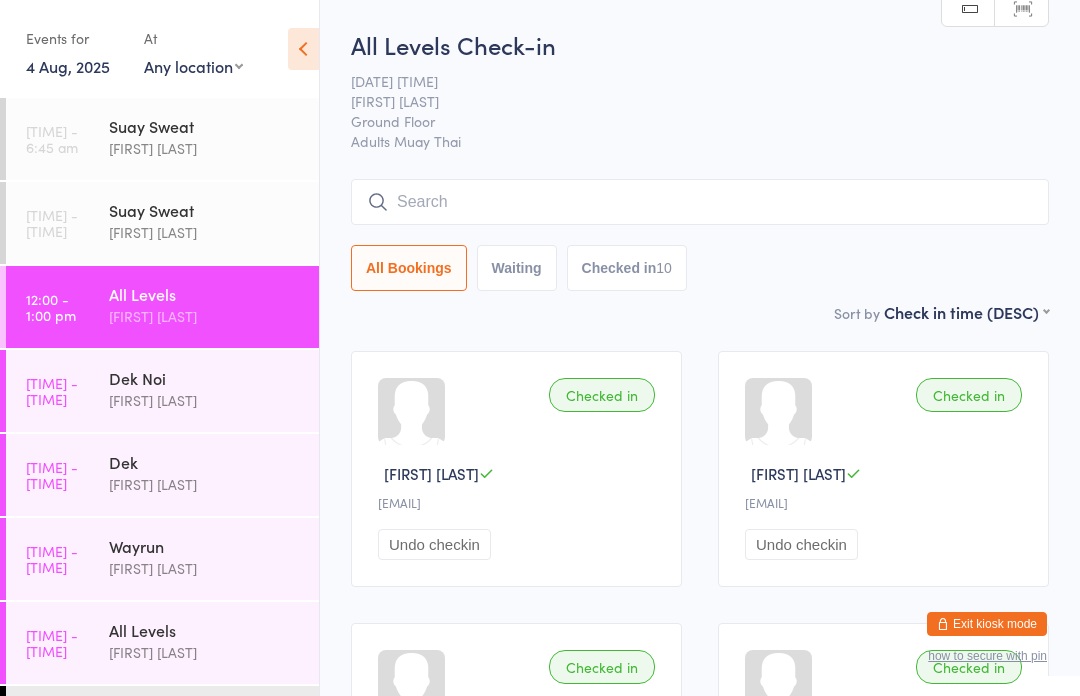 click on "[FIRST] [LAST]" at bounding box center [205, 232] 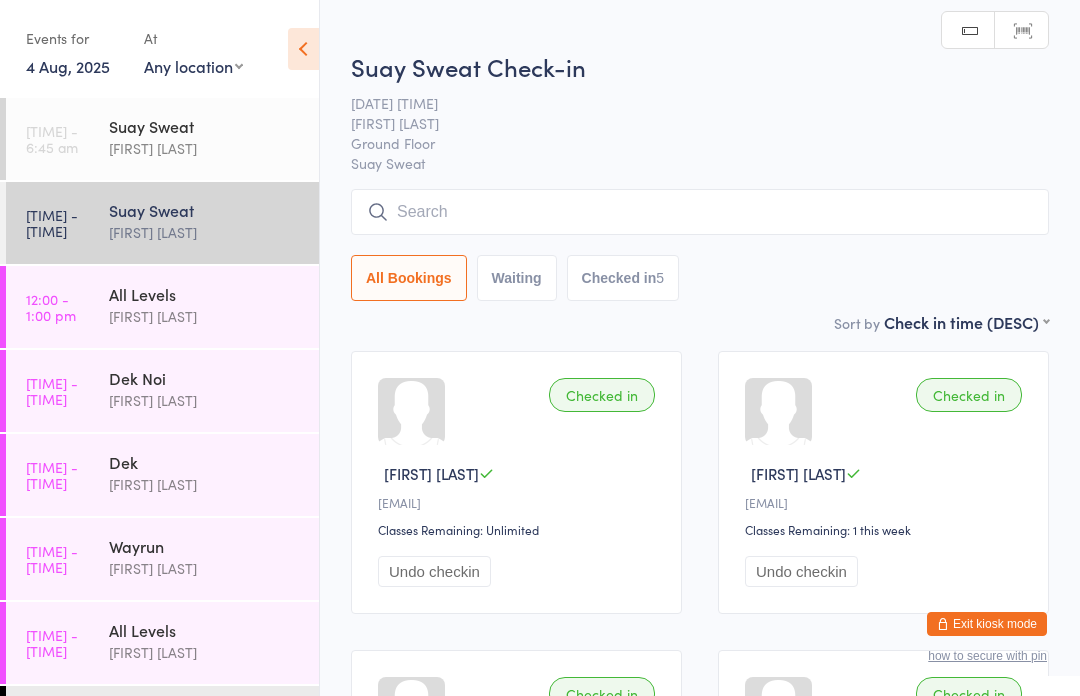 click on "All Levels" at bounding box center [205, 294] 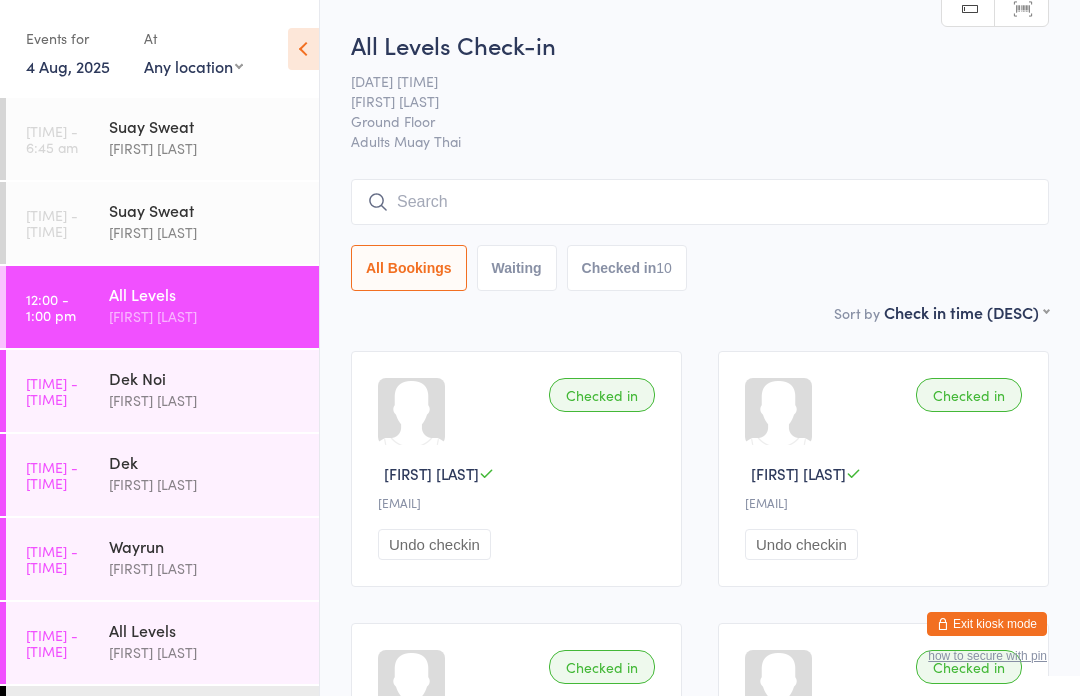 click on "Exit kiosk mode" at bounding box center (987, 624) 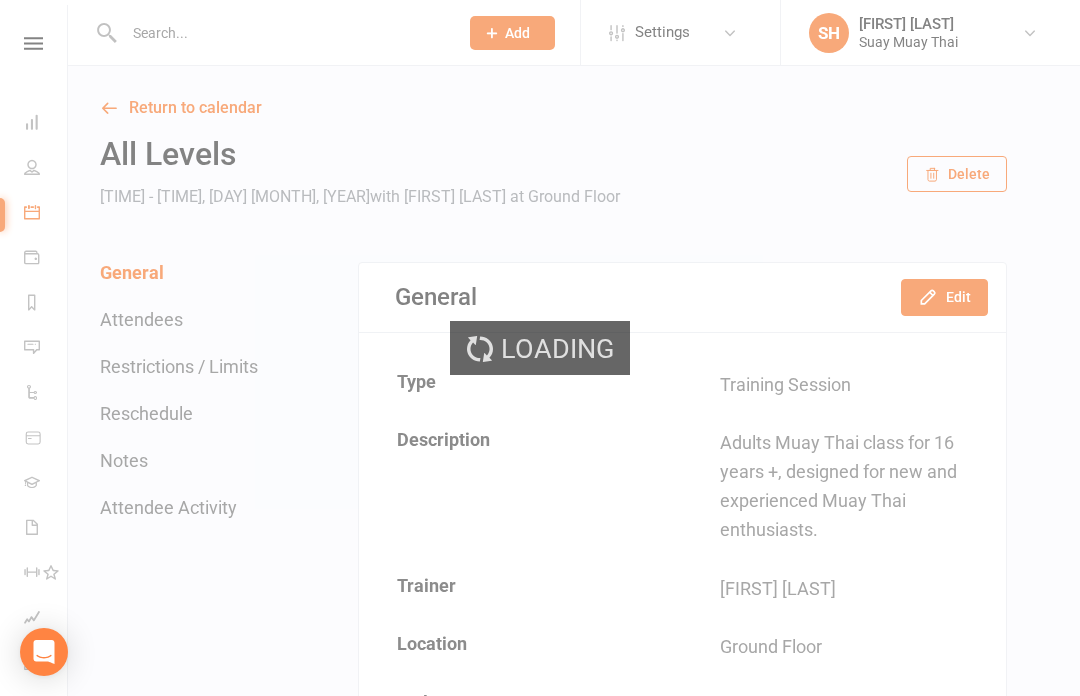 scroll, scrollTop: 0, scrollLeft: 0, axis: both 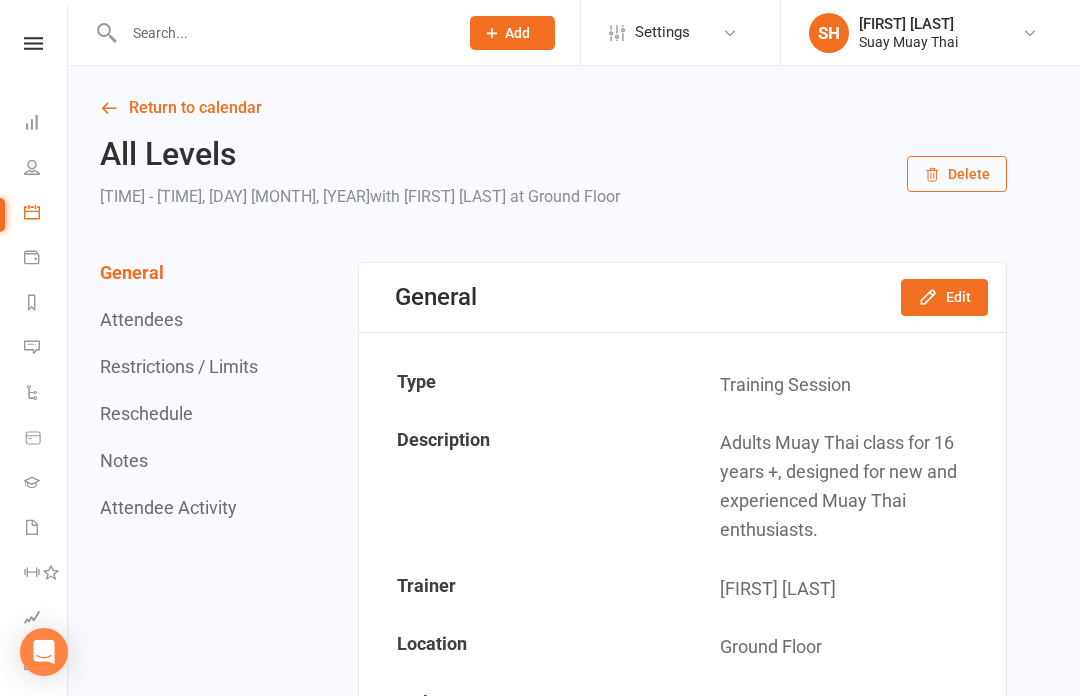 click on "Return to calendar All Levels [TIME] - [TIME], [DAY] [MONTH], [YEAR] with [FIRST] [LAST] at Ground Floor Delete General Attendees Restrictions / Limits Reschedule Notes Attendee Activity General Edit Type Training Session Description Adults Muay Thai class for 16 years +, designed for new and experienced Muay Thai enthusiasts. Trainer [FIRST] [LAST] Location Ground Floor Style Adults Muay Thai Require active membership for members? Yes Allow proximity check-in? Yes Event appears in Internal calendar Clubworx website calendar and Mobile app Class kiosk mode Roll call Website calendar URL Copy event URL to clipboard
Online Meeting Details N/A
Attendees Message Attendees   Bulk Add  Kiosk / Roll Call   Enter Kiosk Mode Enter Roll Call 10   places booked 15   places available Sort by  First Name Last Name   [FIRST] [LAST] [EMAIL] Attended Mark absent  Undo check-in  Send message  More info  Remove  Enable recurring bookings    [FIRST] [LAST] [EMAIL] Attended Mark absent" at bounding box center [574, 2498] 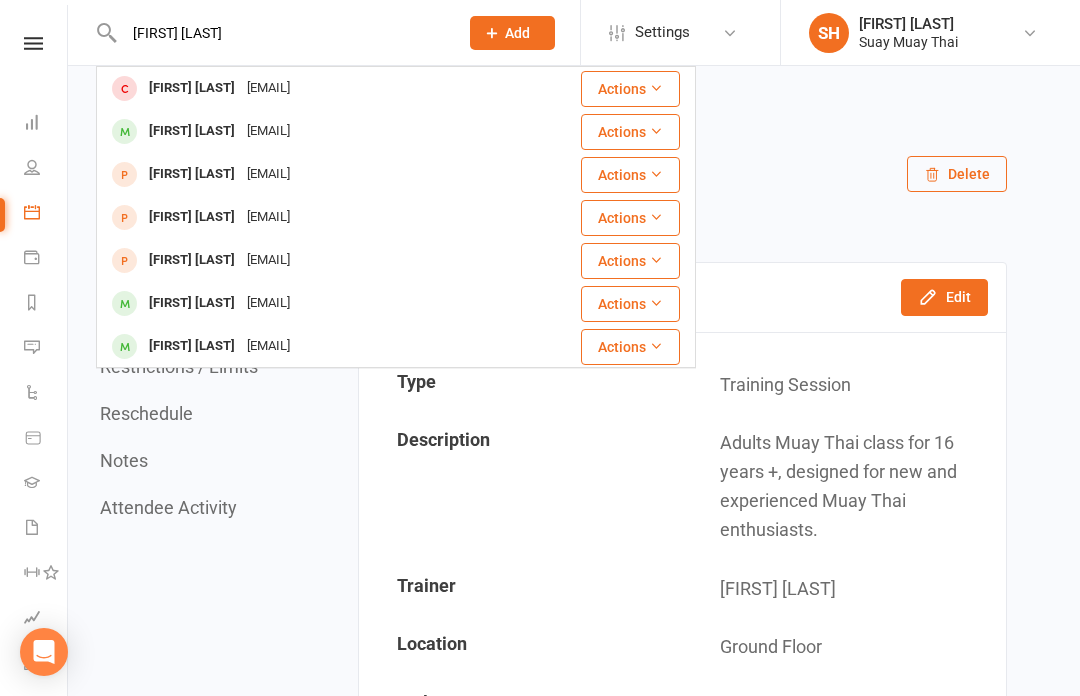 type on "Matt hod" 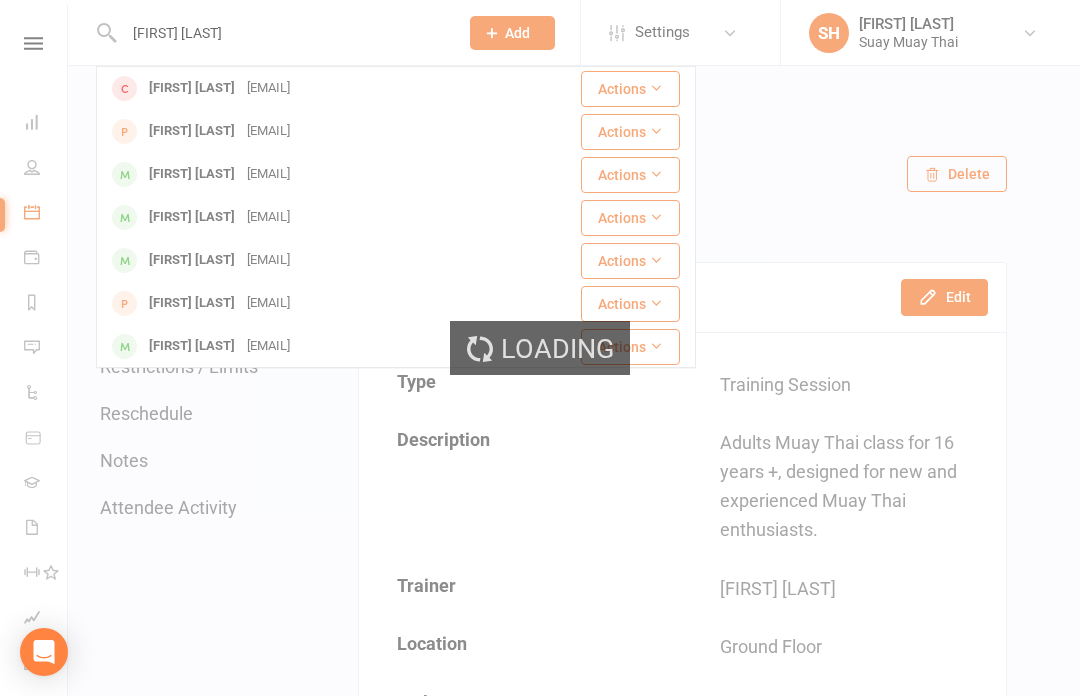 type 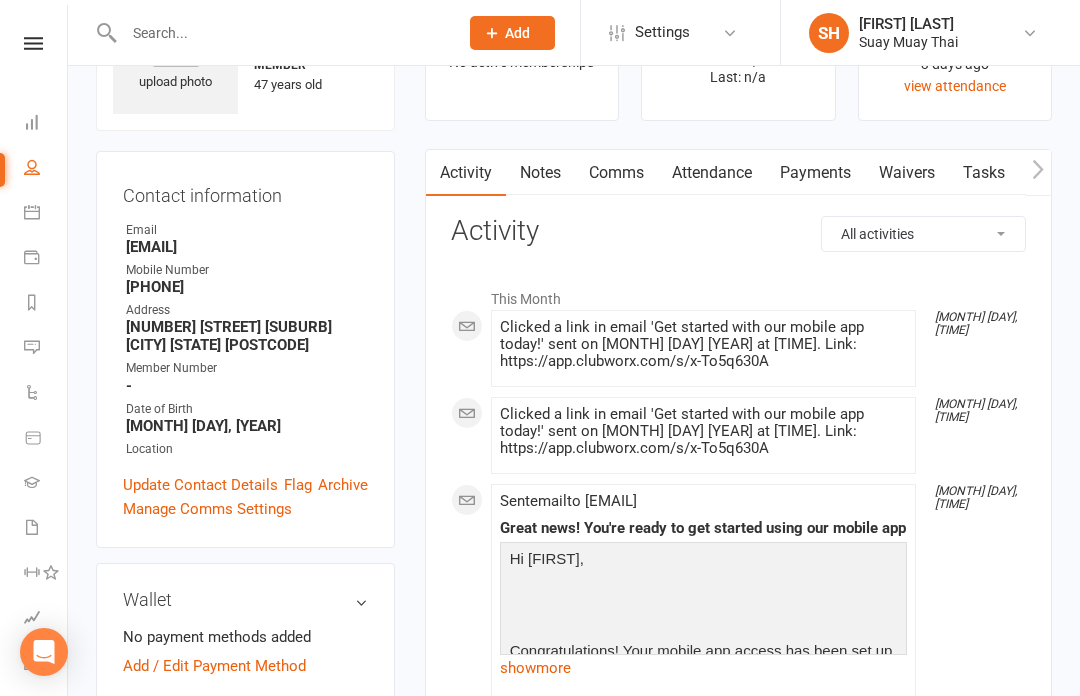 scroll, scrollTop: 0, scrollLeft: 0, axis: both 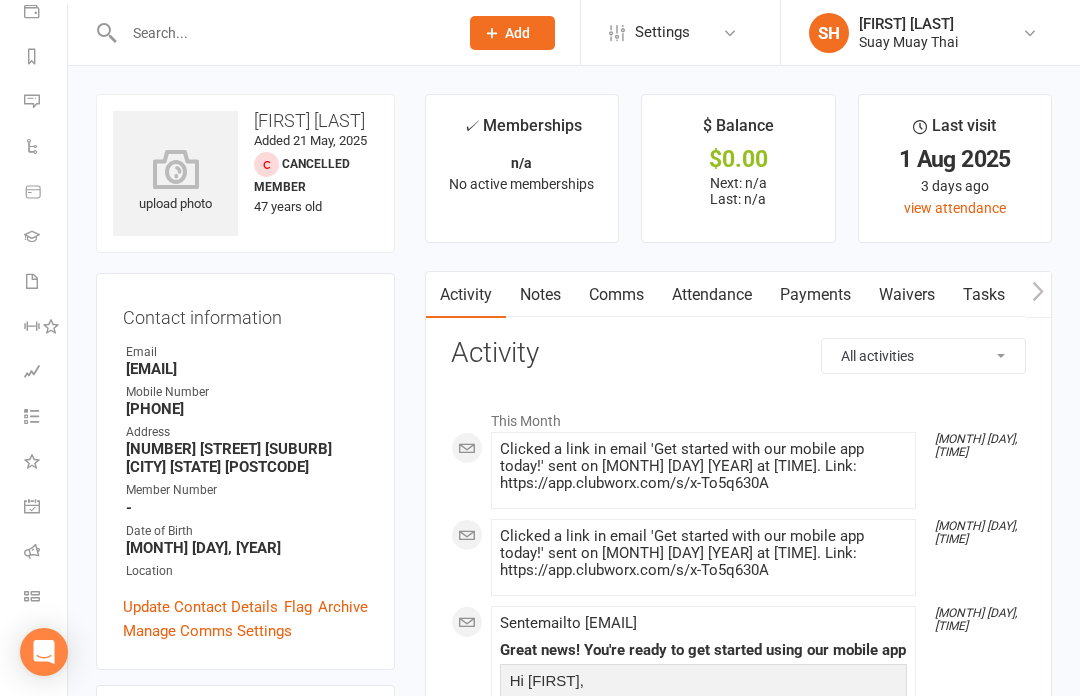 click on "Class check-in" at bounding box center (33, 598) 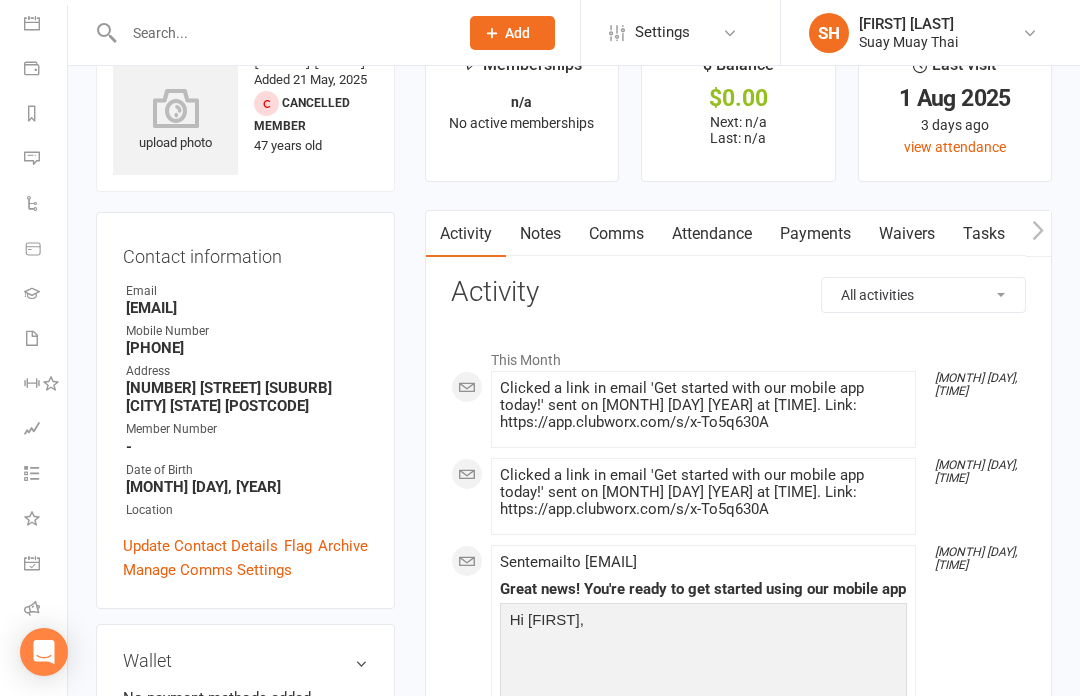 scroll, scrollTop: 330, scrollLeft: 0, axis: vertical 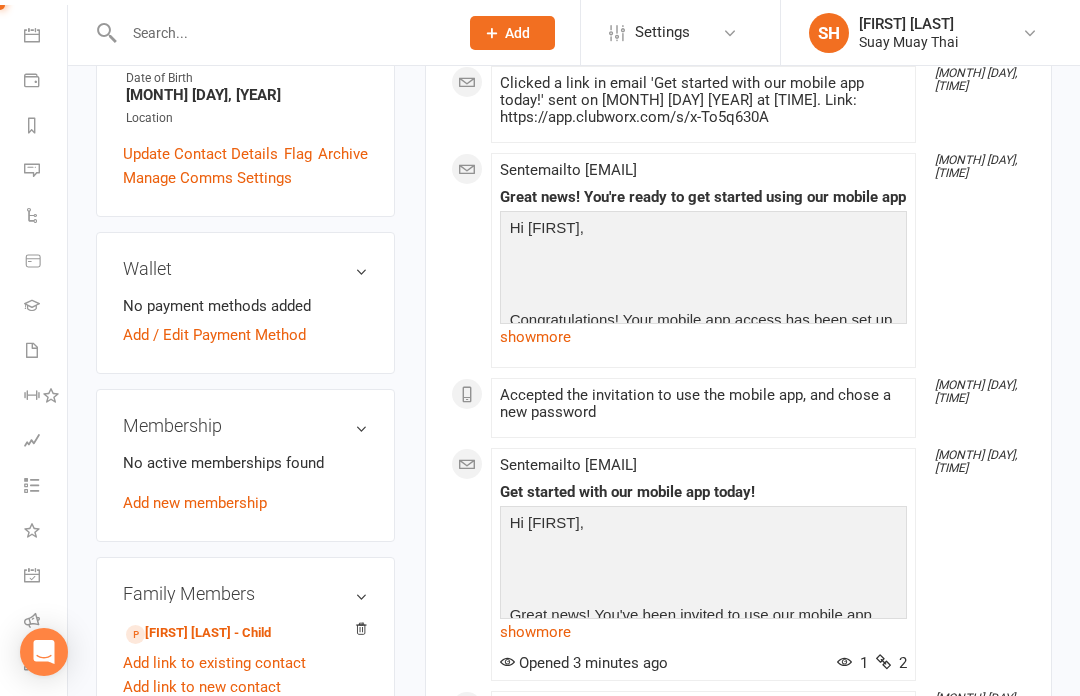 click on "Class check-in" at bounding box center [46, 667] 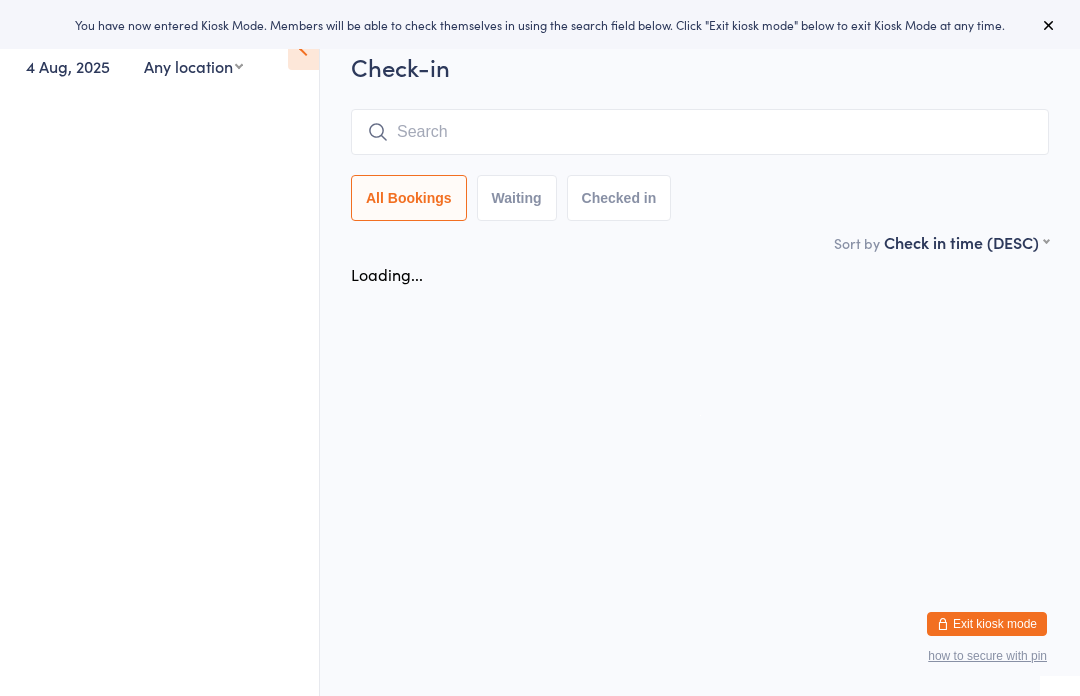 scroll, scrollTop: 14, scrollLeft: 0, axis: vertical 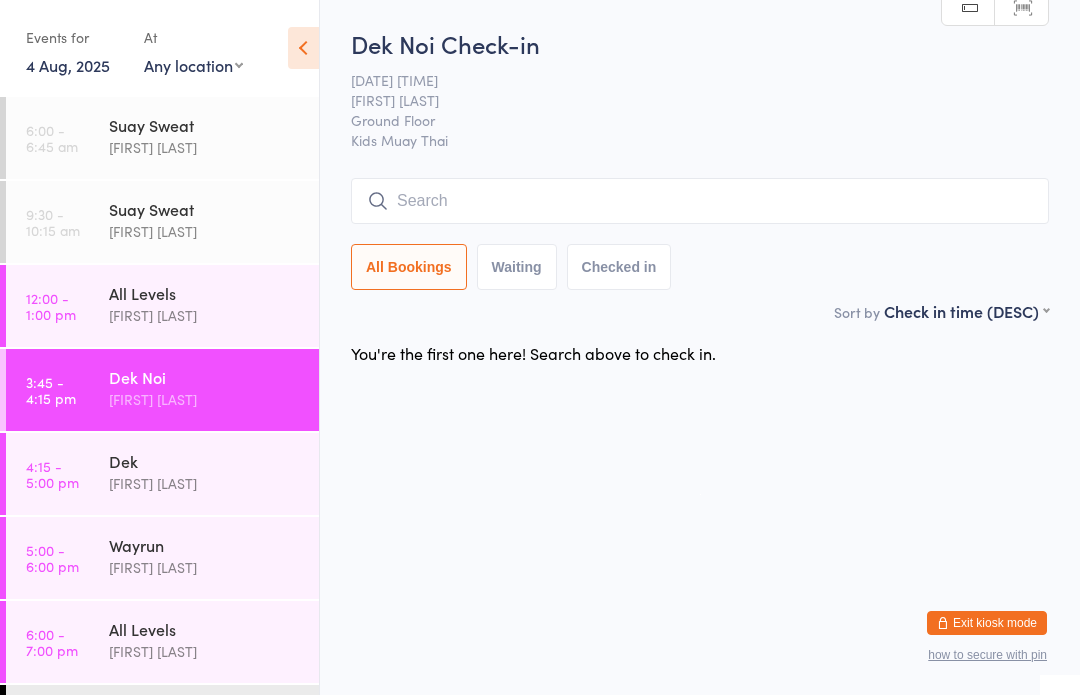 click on "All Levels" at bounding box center [205, 294] 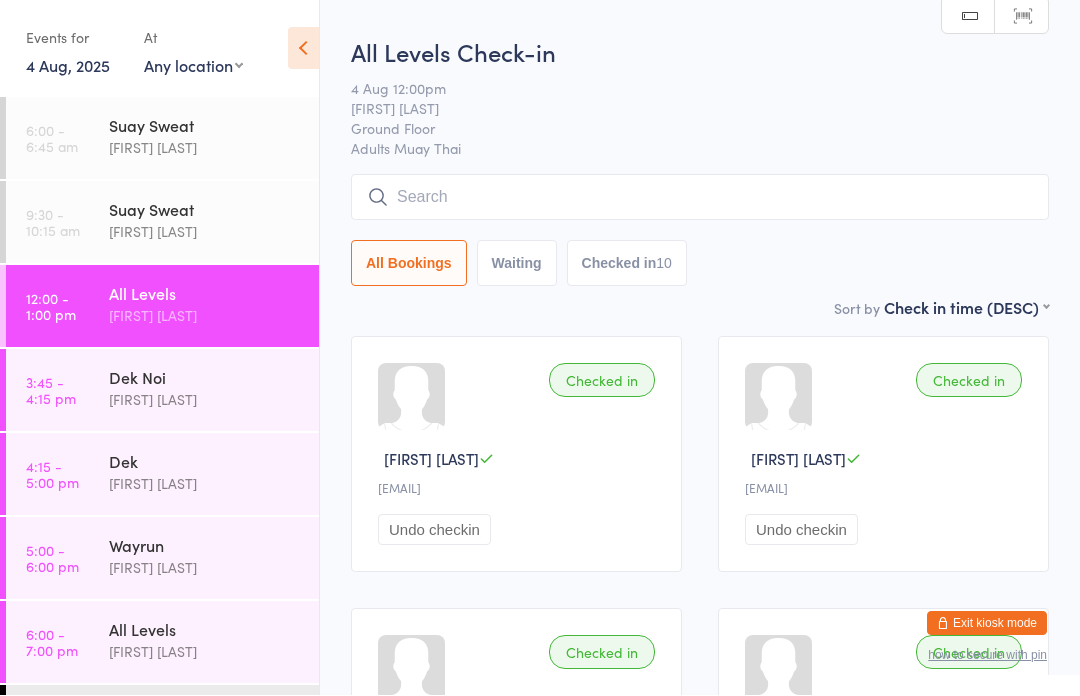scroll, scrollTop: 1, scrollLeft: 0, axis: vertical 